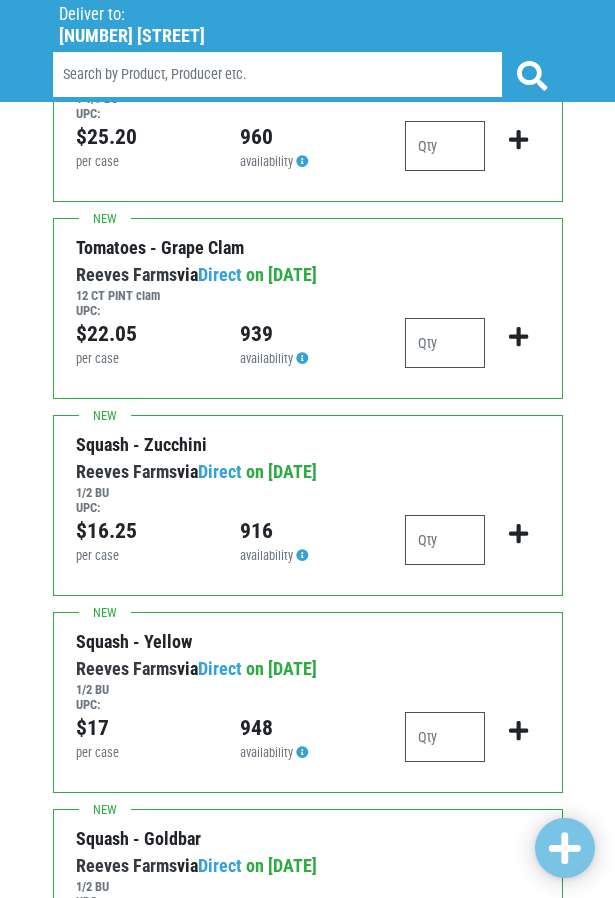 scroll, scrollTop: 1100, scrollLeft: 0, axis: vertical 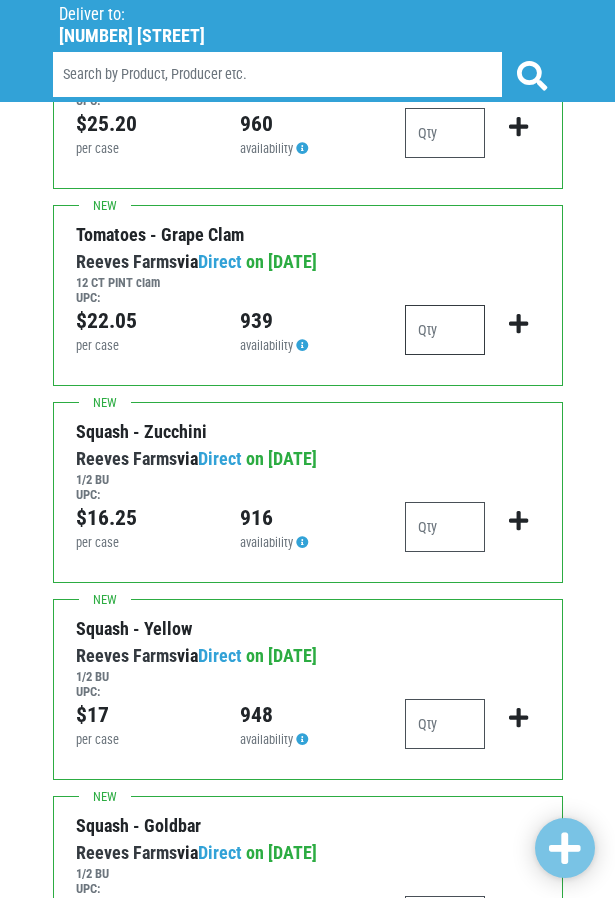 click at bounding box center (445, 330) 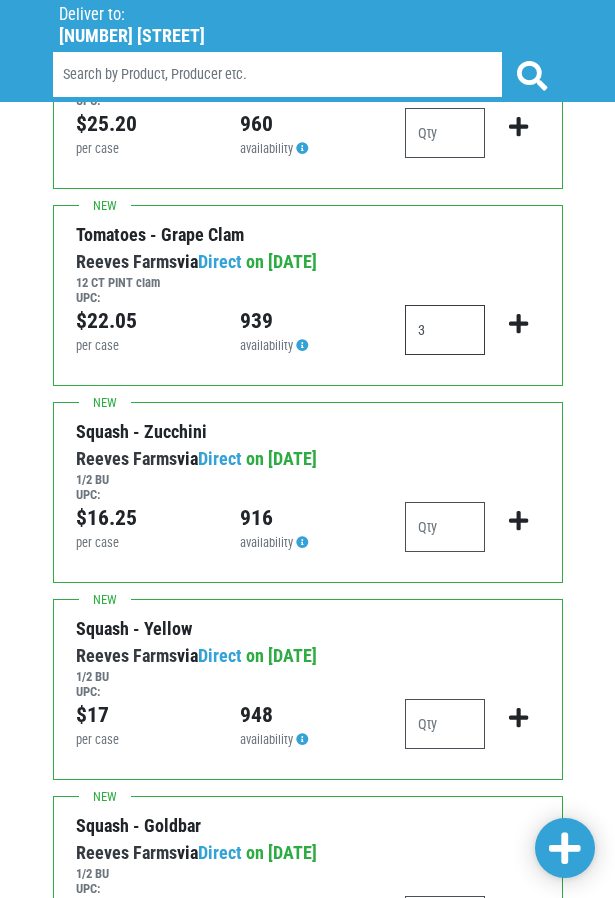 type on "3" 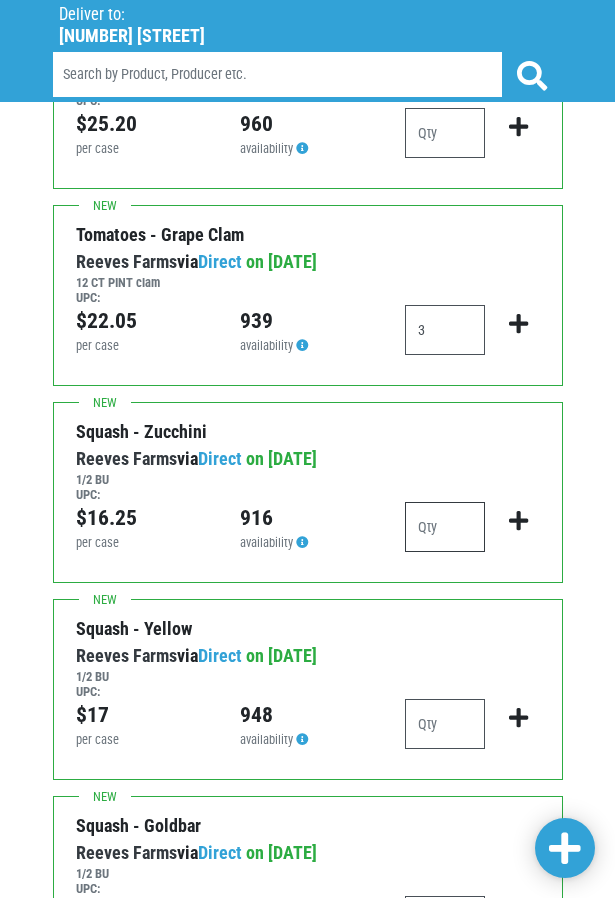 click at bounding box center [445, 527] 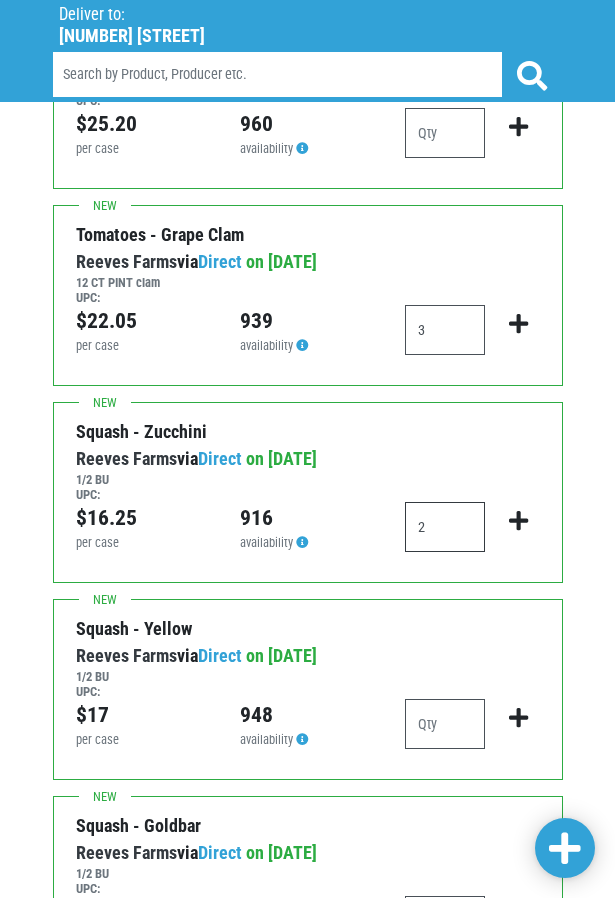 type on "2" 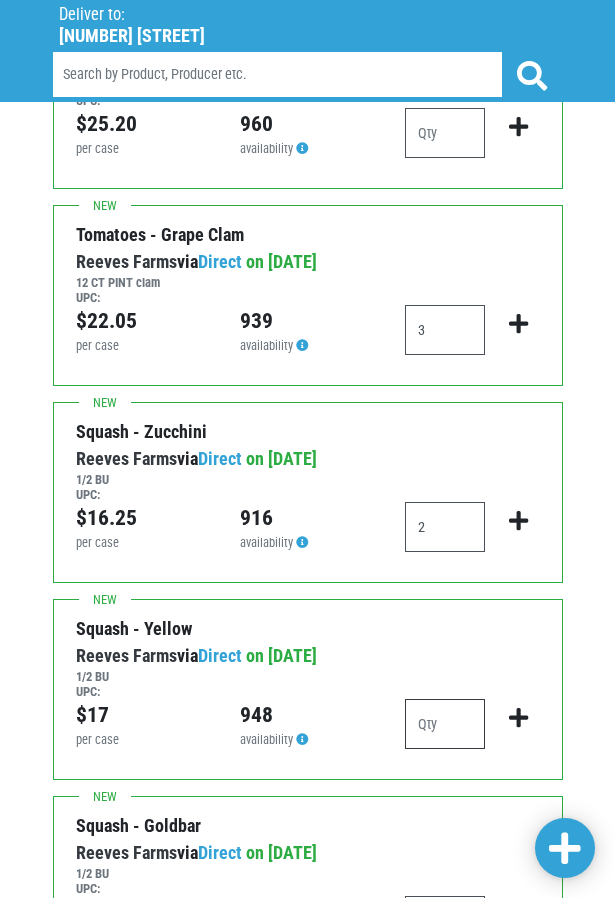 click at bounding box center (445, 724) 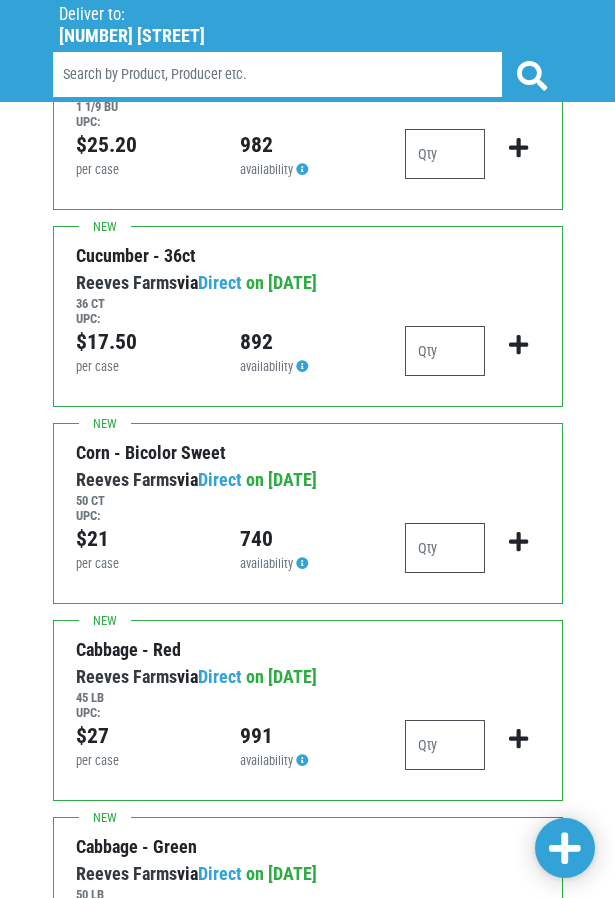 scroll, scrollTop: 2100, scrollLeft: 0, axis: vertical 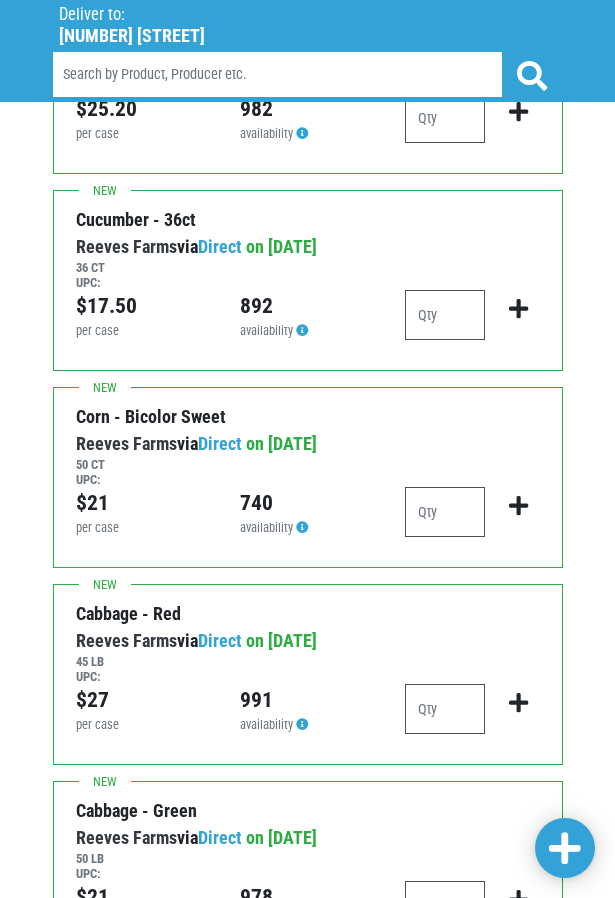 type on "1" 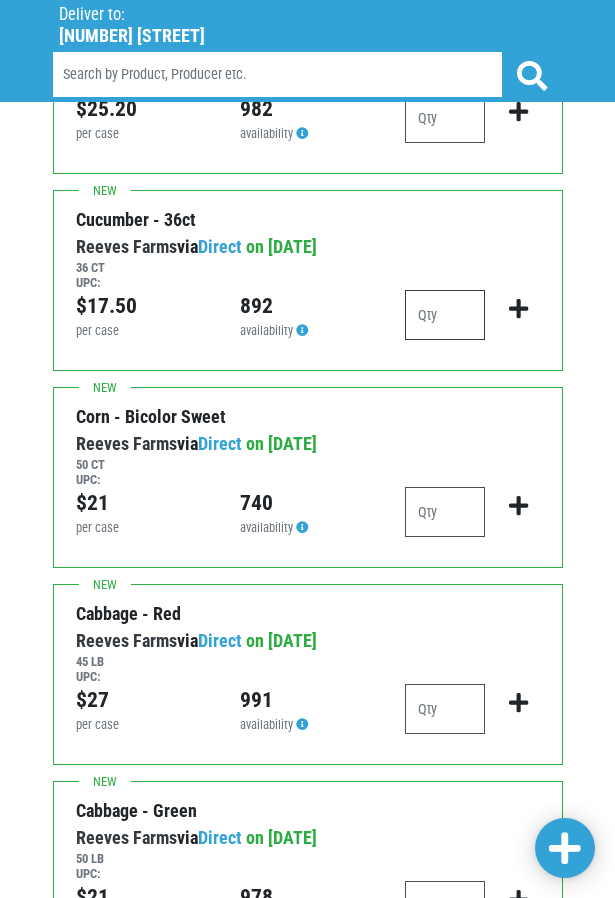 click at bounding box center [445, 315] 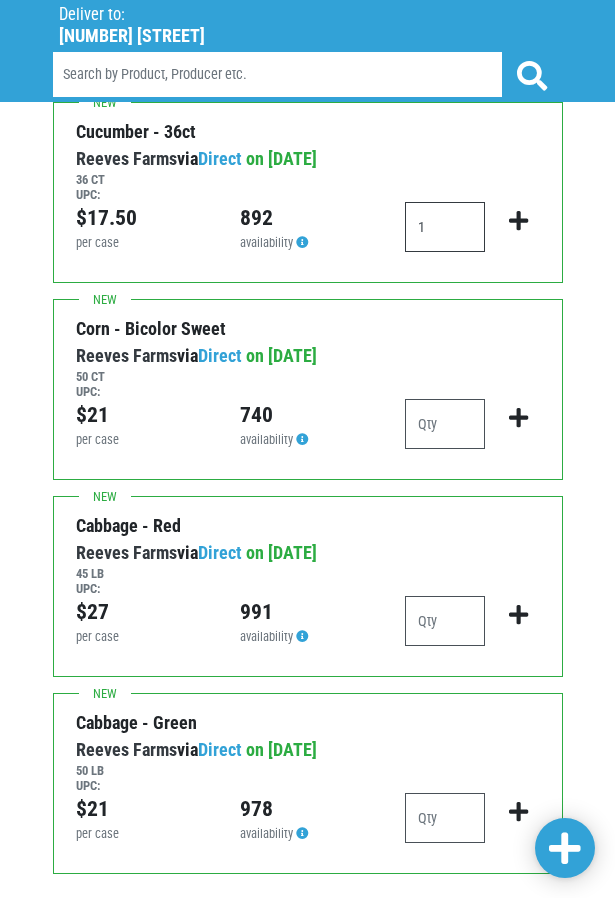 scroll, scrollTop: 2291, scrollLeft: 0, axis: vertical 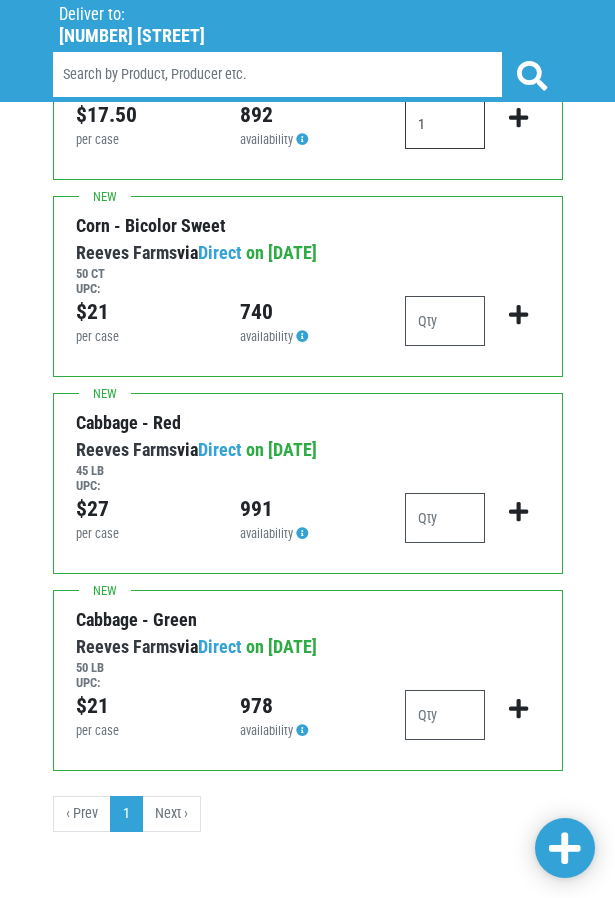 type on "1" 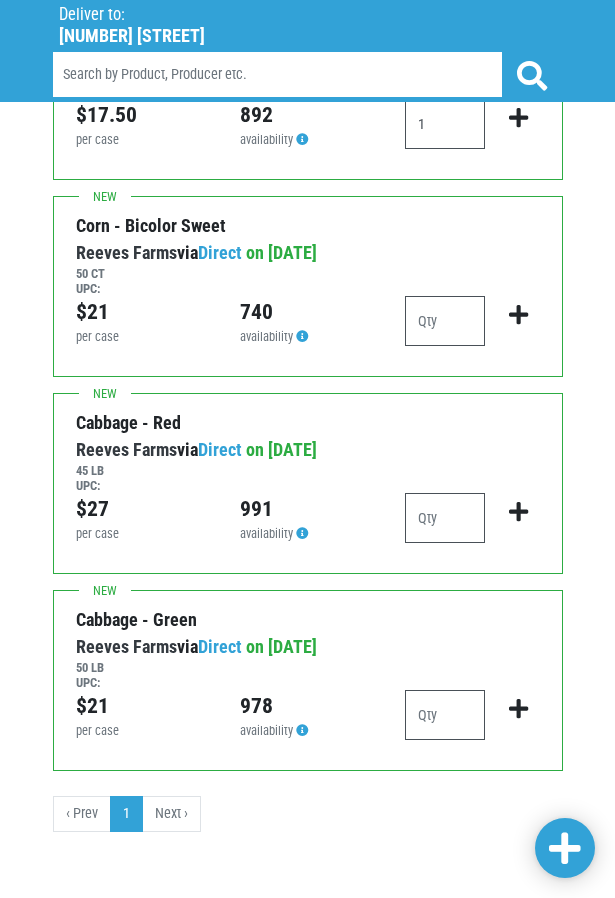 click on "‹ Prev 1 Next ›" at bounding box center [308, 814] 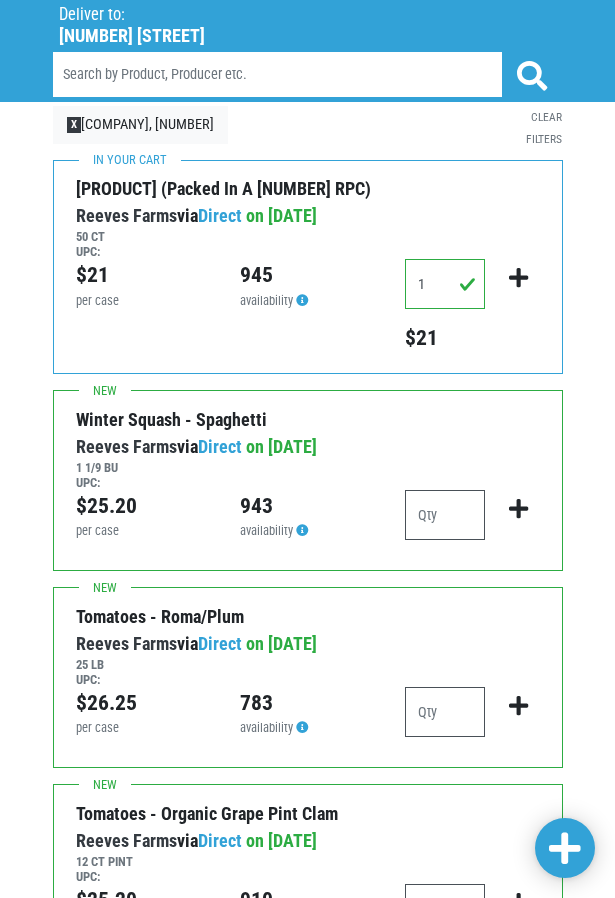 scroll, scrollTop: 100, scrollLeft: 0, axis: vertical 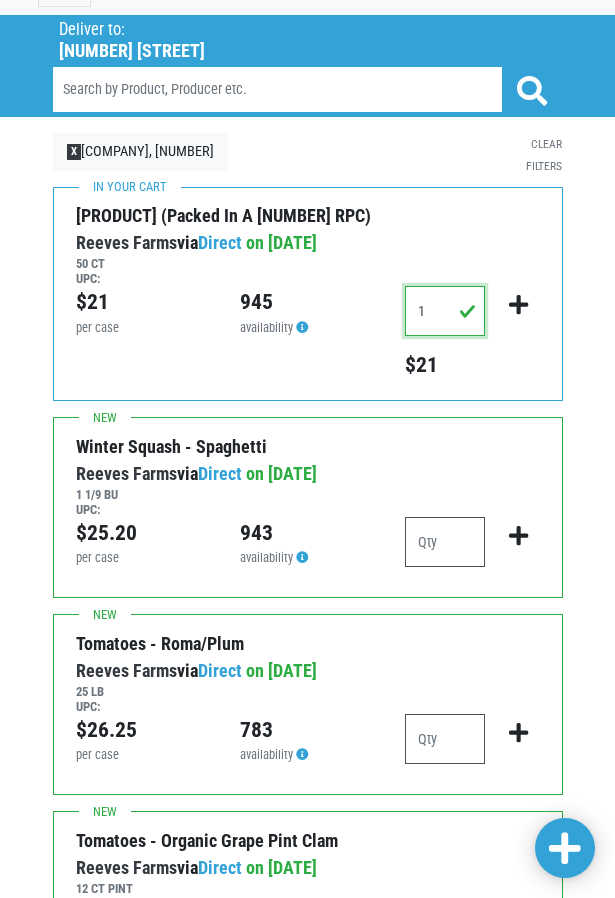 click on "1" at bounding box center [445, 311] 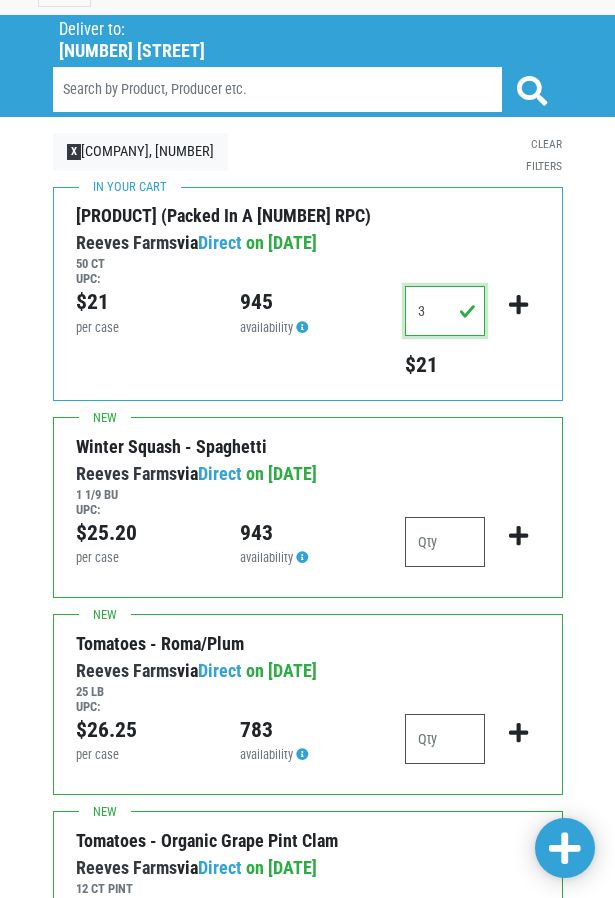 type on "3" 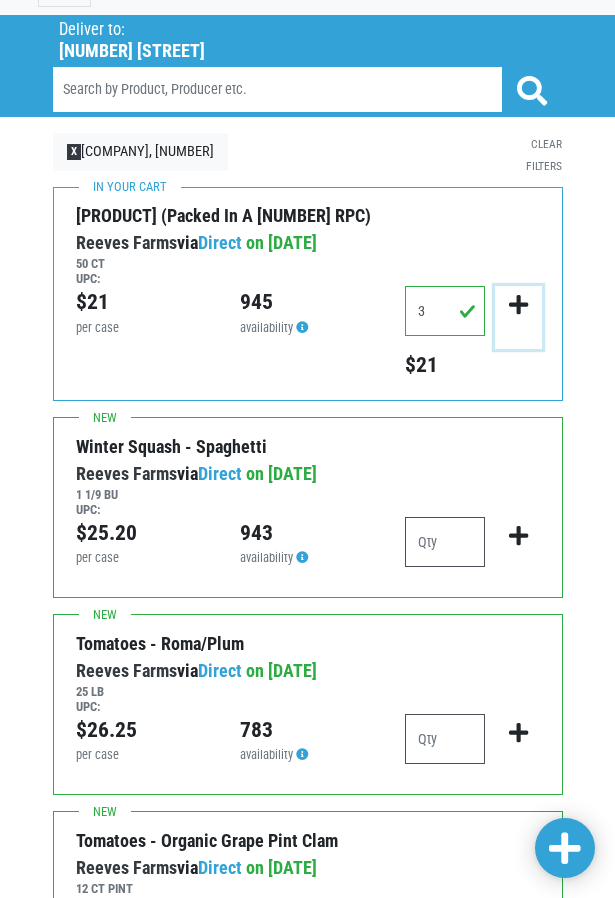click at bounding box center [518, 305] 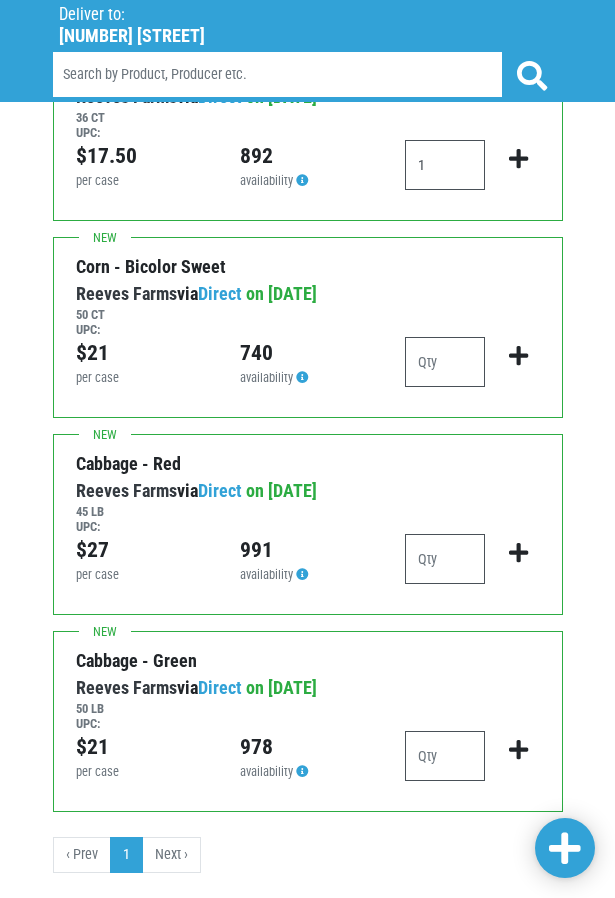 scroll, scrollTop: 2291, scrollLeft: 0, axis: vertical 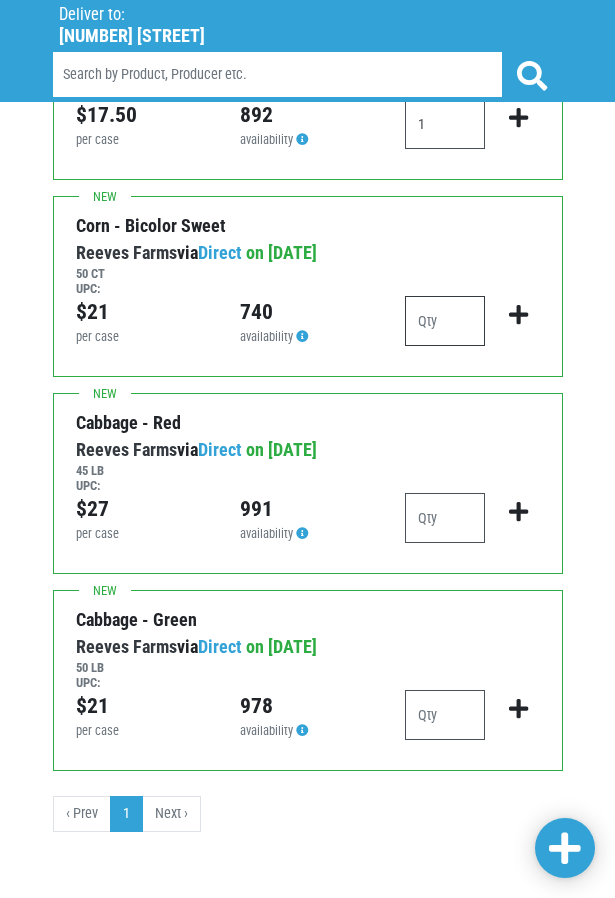 click at bounding box center [445, 321] 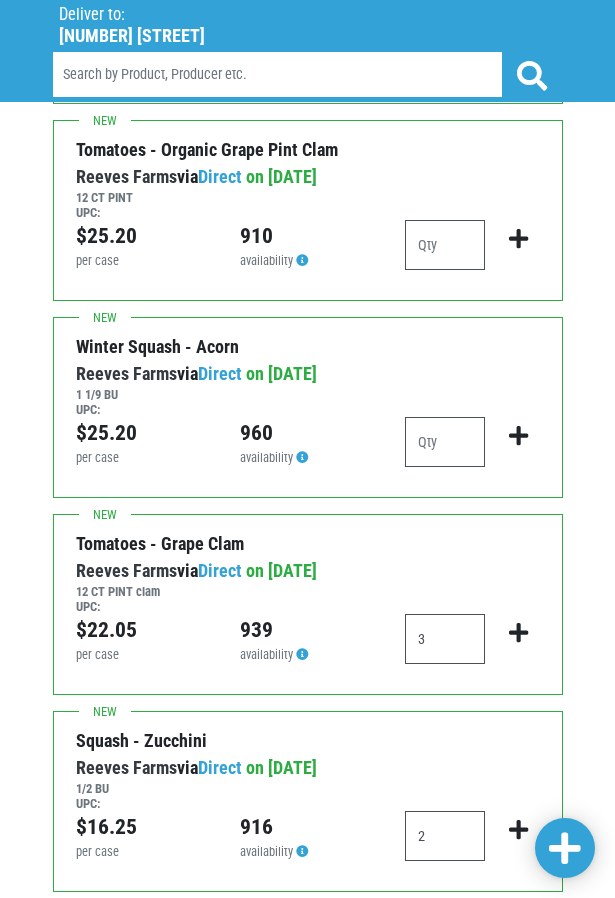 scroll, scrollTop: 91, scrollLeft: 0, axis: vertical 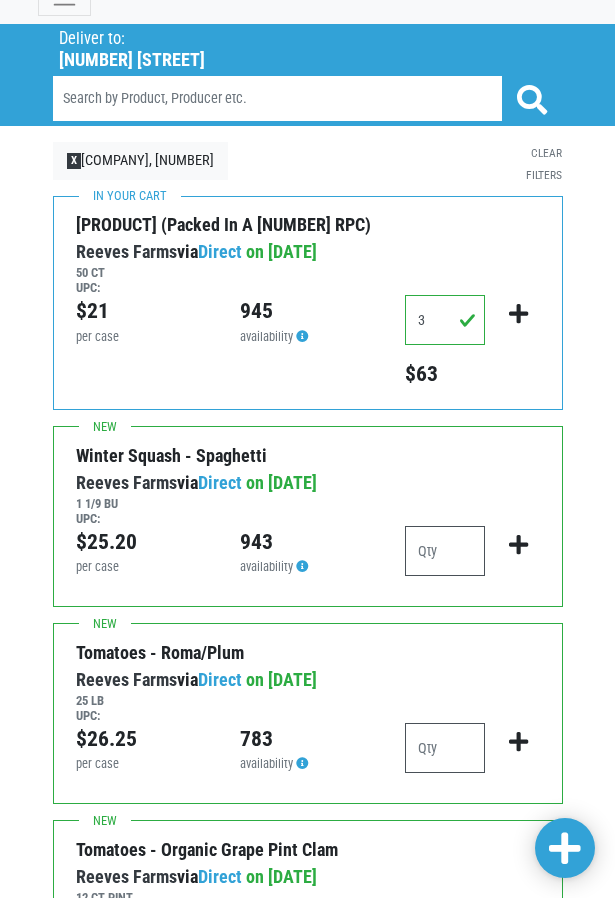 type on "6" 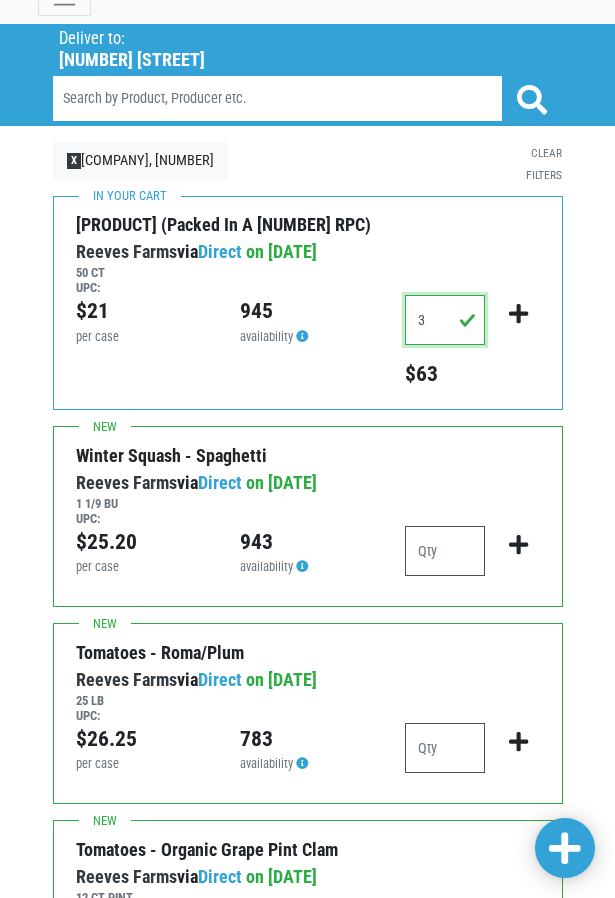 click on "3" at bounding box center (445, 320) 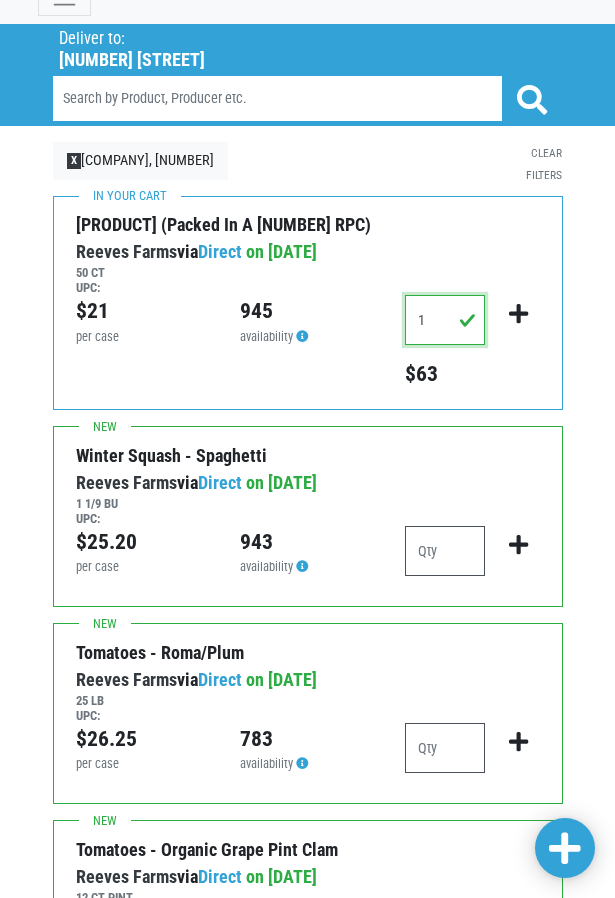 type on "1" 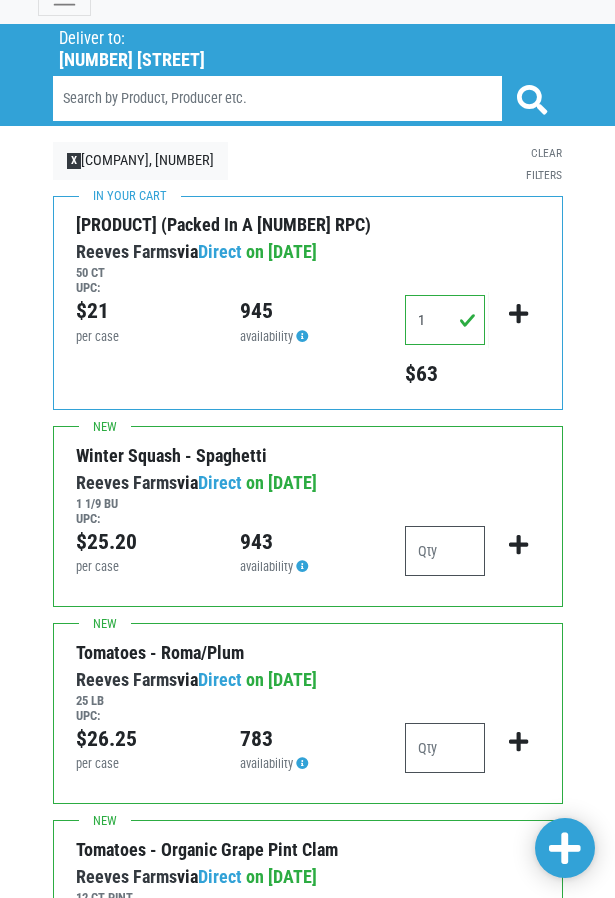 click on "945" at bounding box center [307, 311] 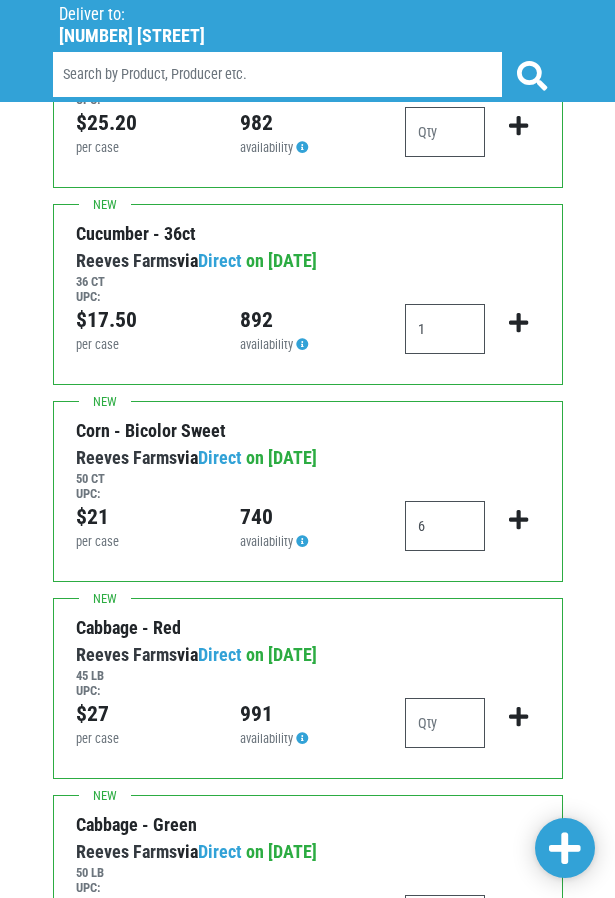 scroll, scrollTop: 2191, scrollLeft: 0, axis: vertical 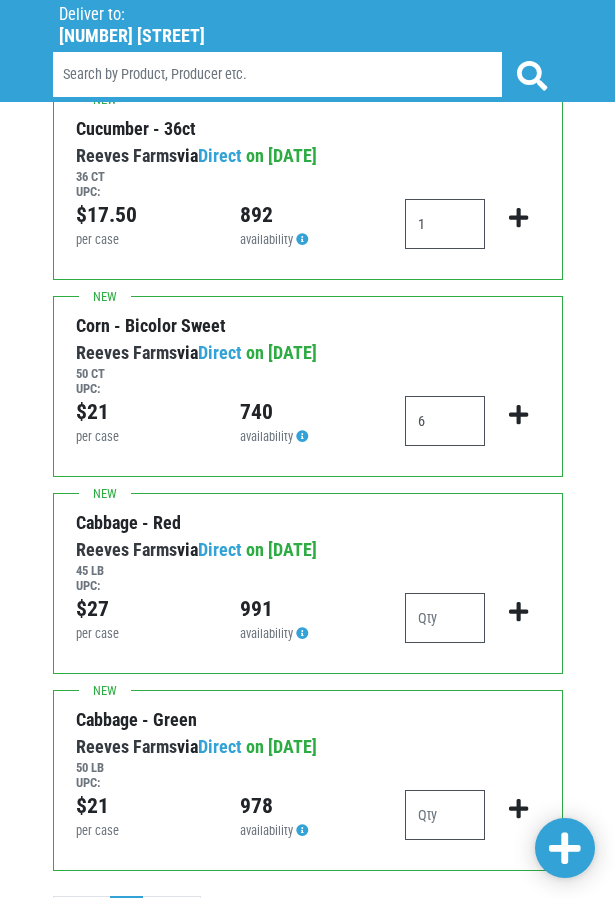 click at bounding box center (565, 849) 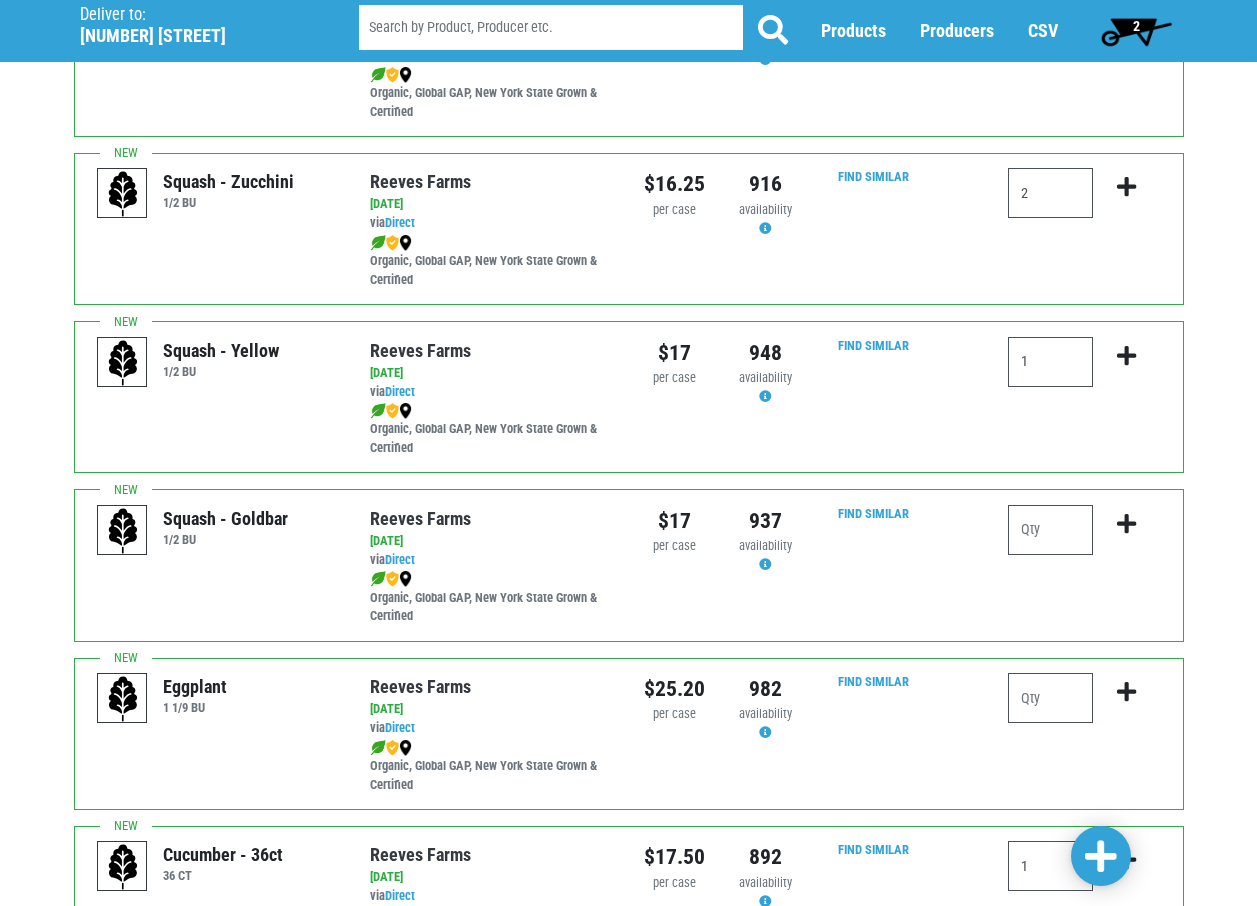 scroll, scrollTop: 989, scrollLeft: 0, axis: vertical 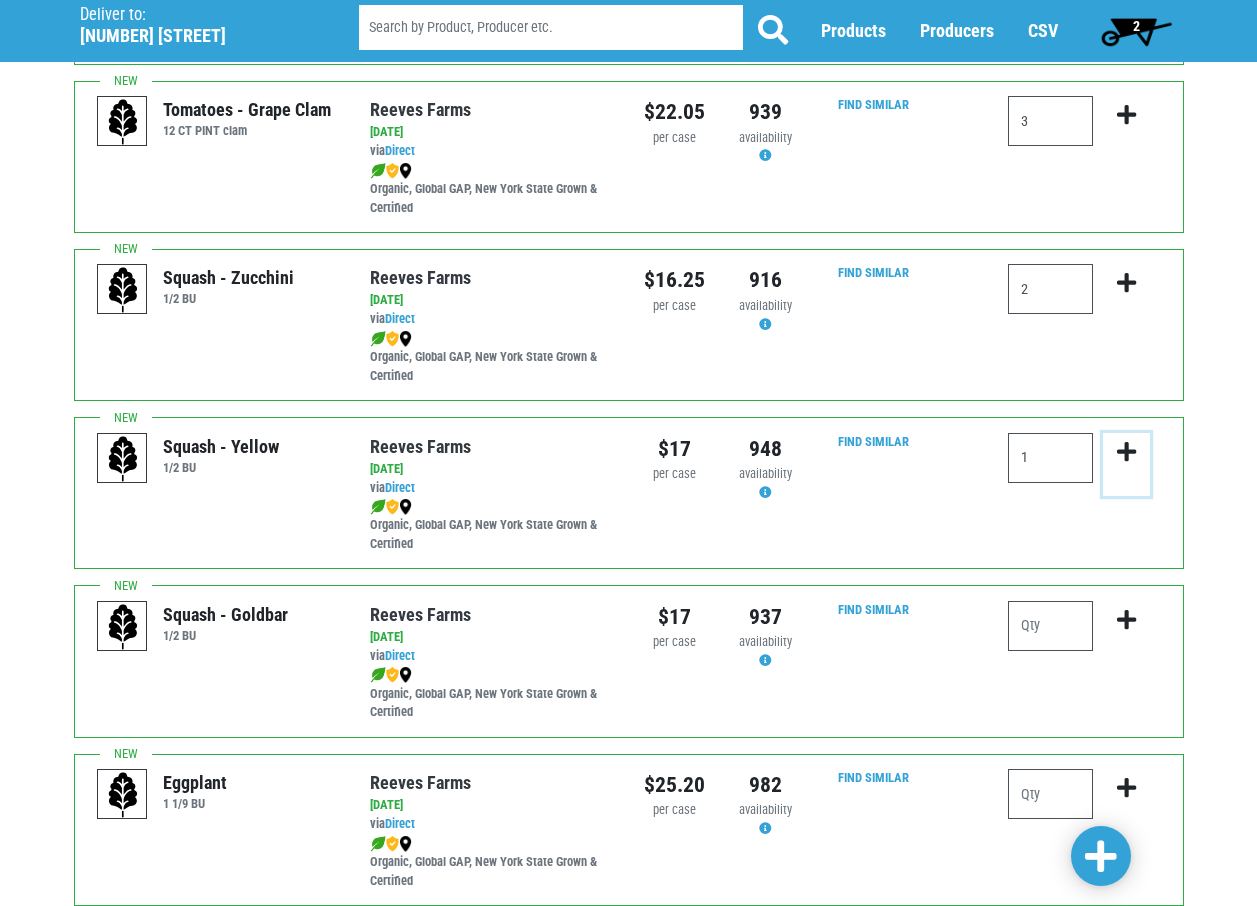 click at bounding box center [1126, 452] 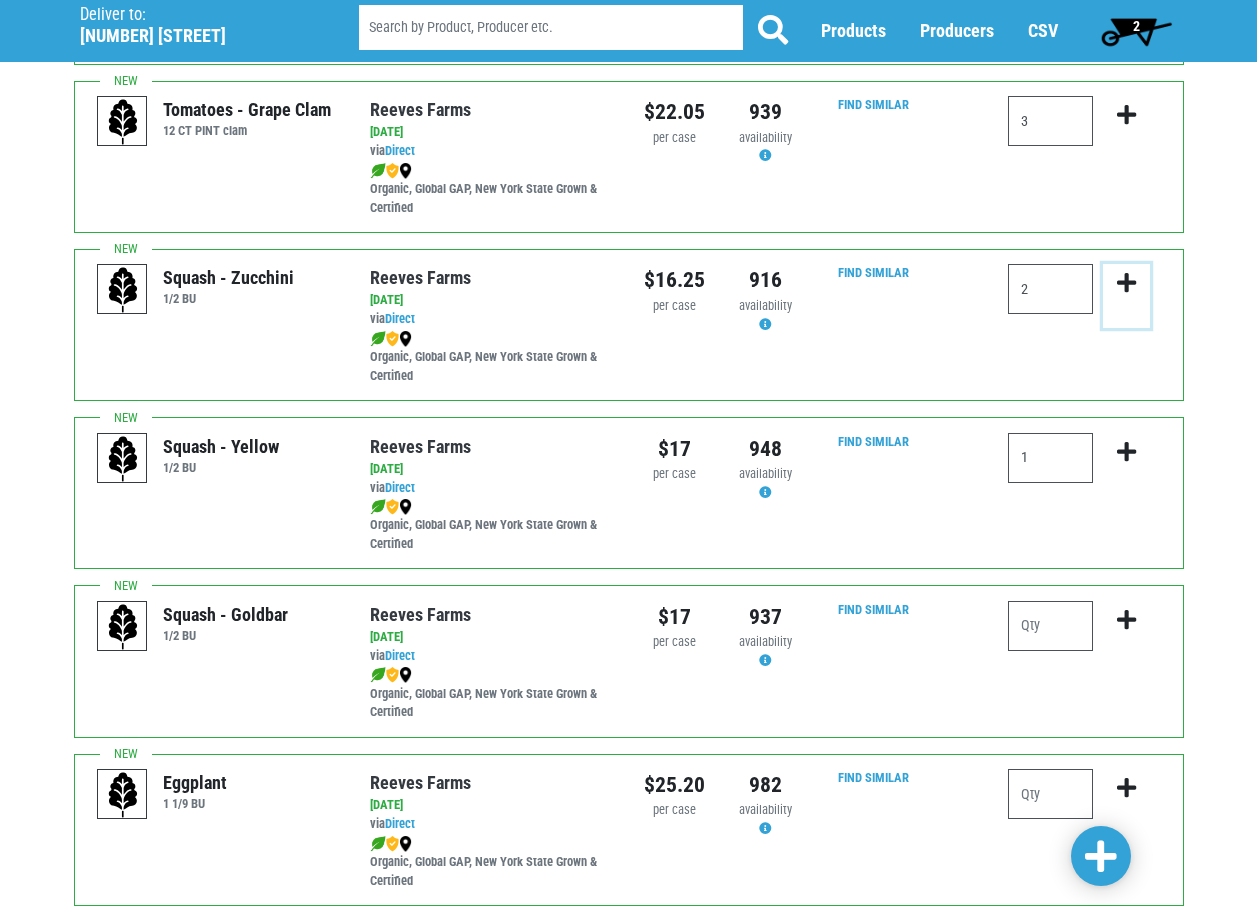 click at bounding box center (1126, 283) 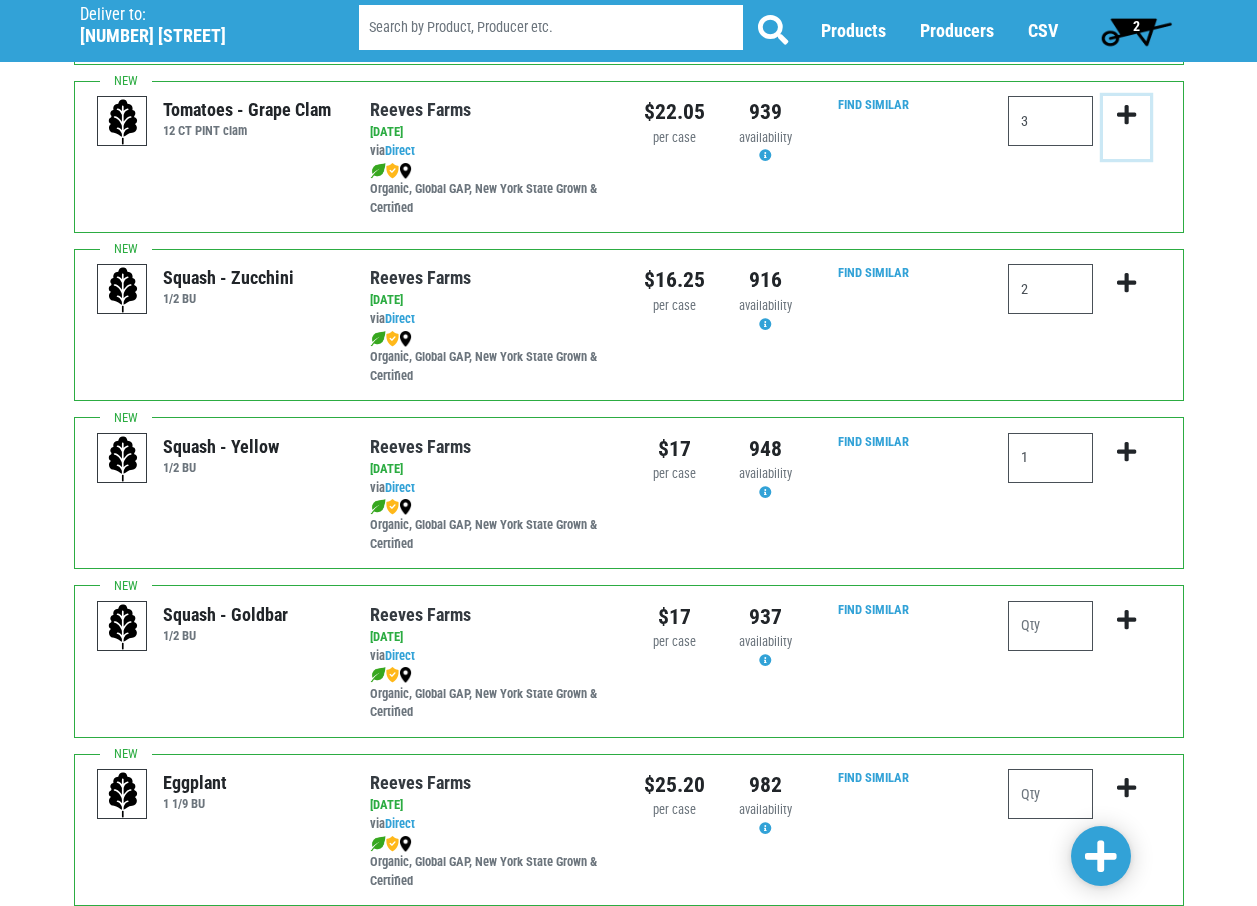 click at bounding box center (1126, 115) 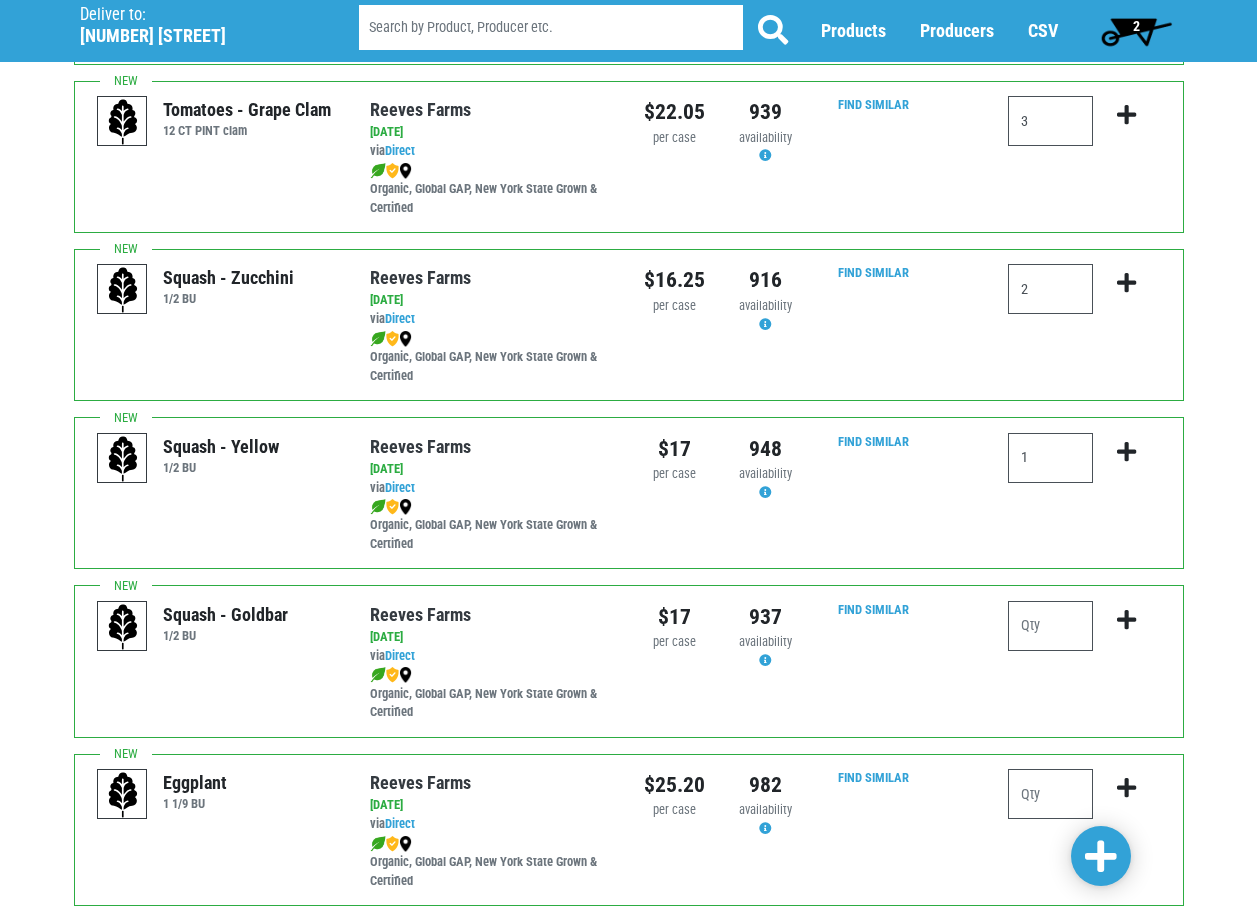 click at bounding box center [1101, 857] 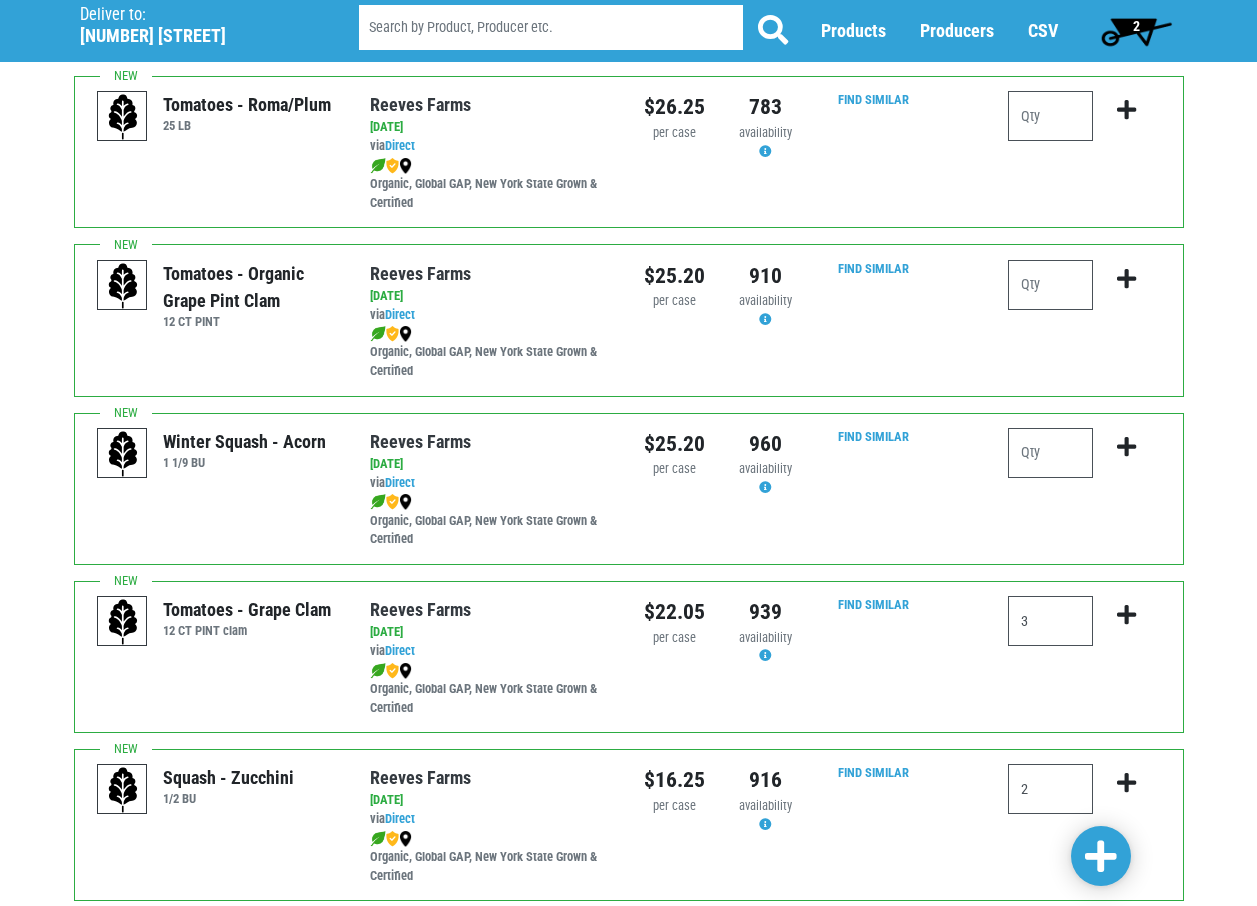scroll, scrollTop: 0, scrollLeft: 0, axis: both 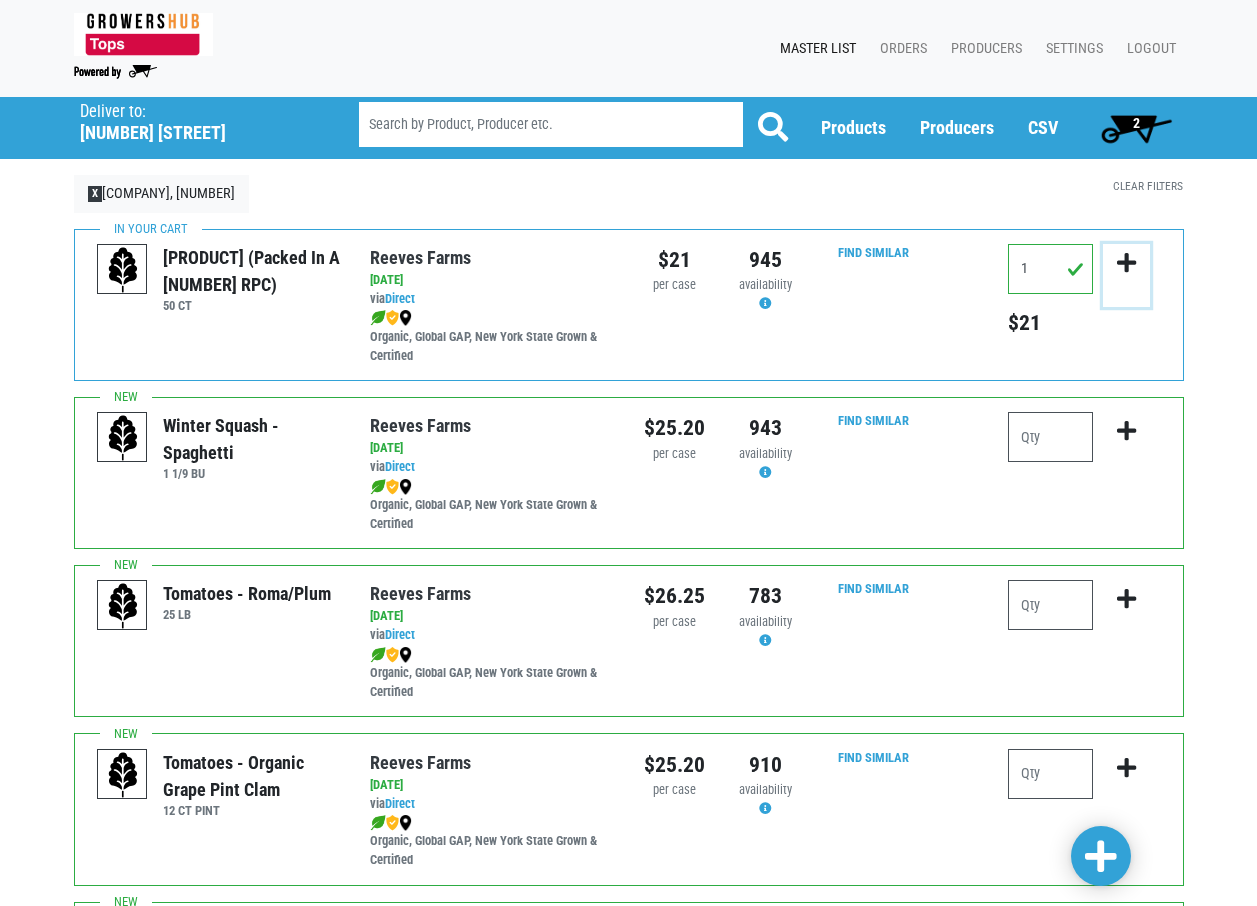 click at bounding box center [1126, 263] 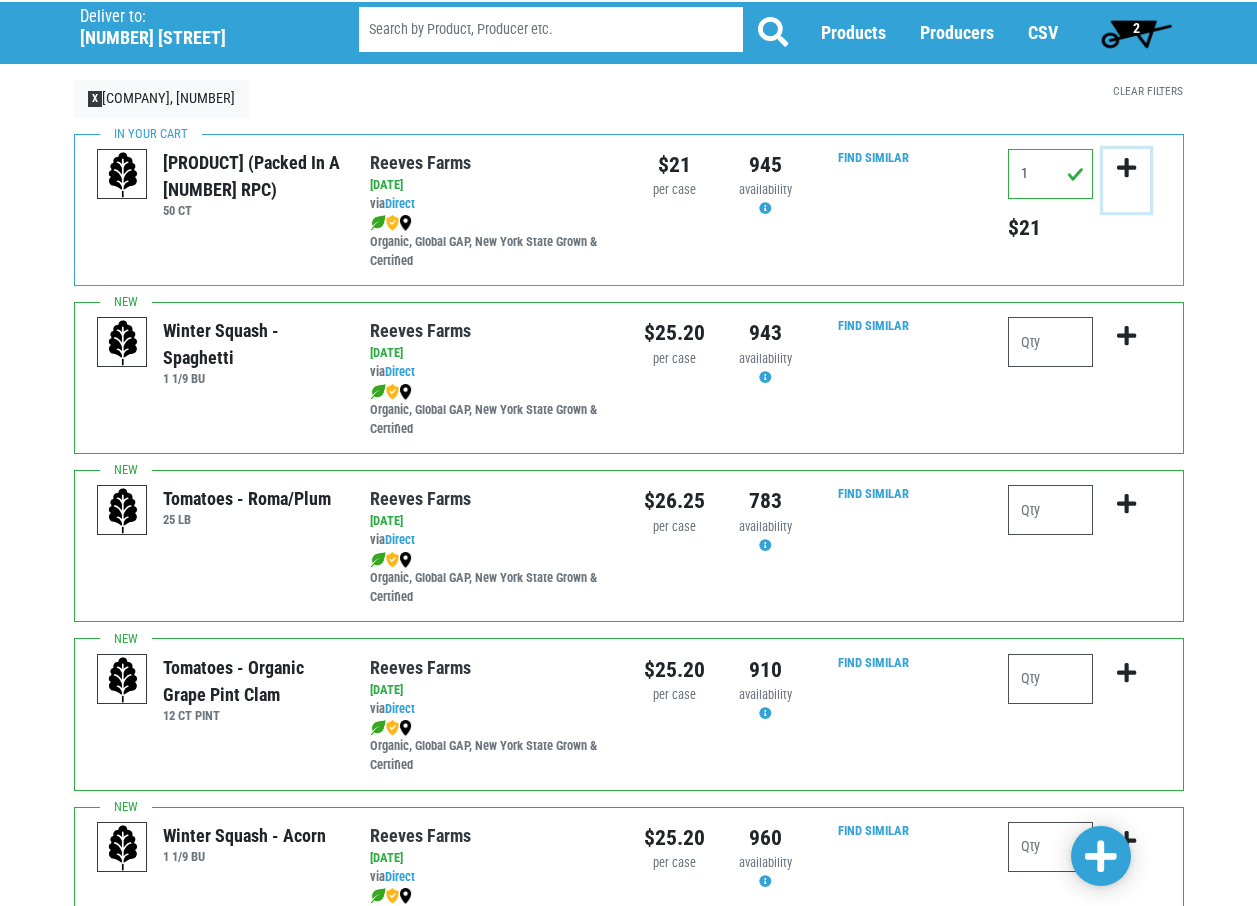 scroll, scrollTop: 500, scrollLeft: 0, axis: vertical 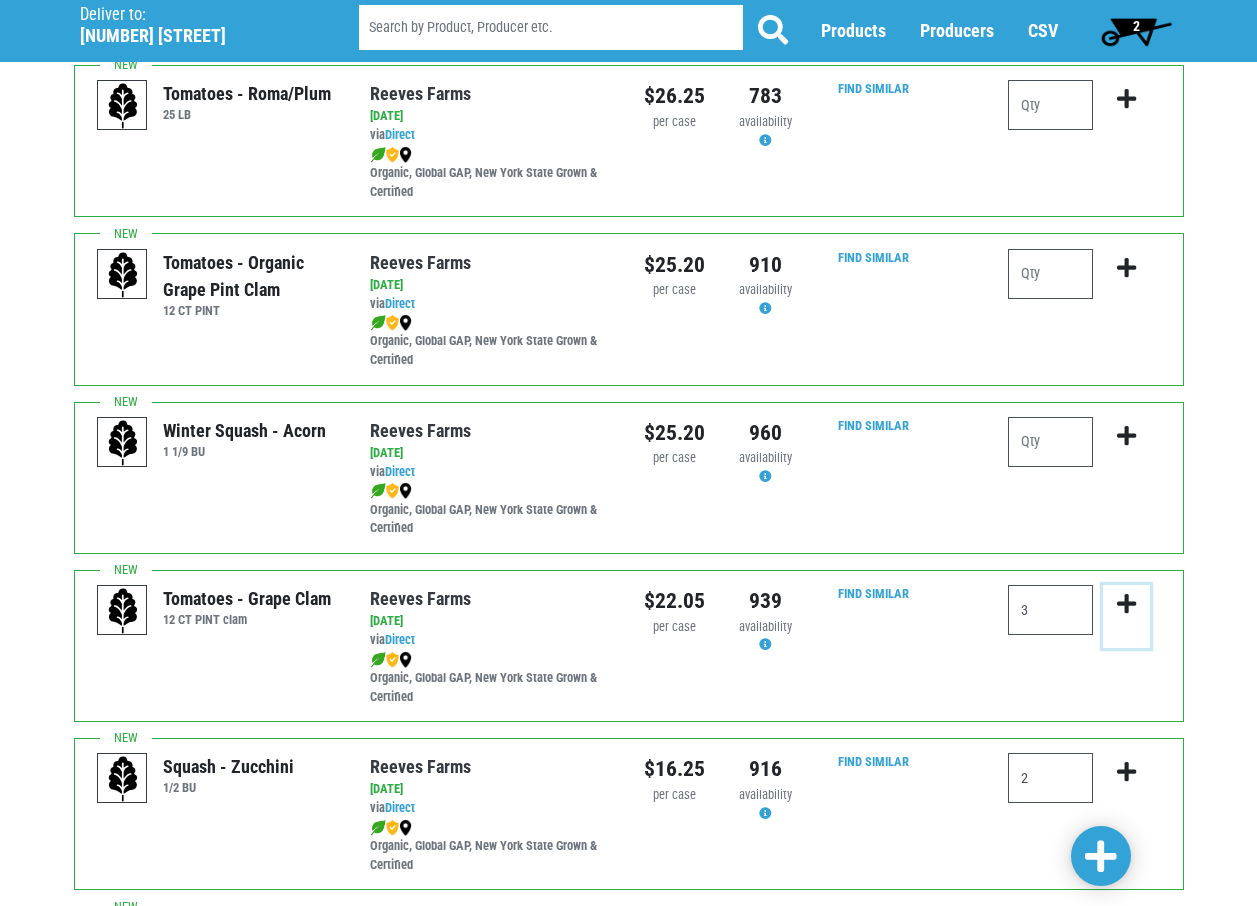 click at bounding box center (1126, 604) 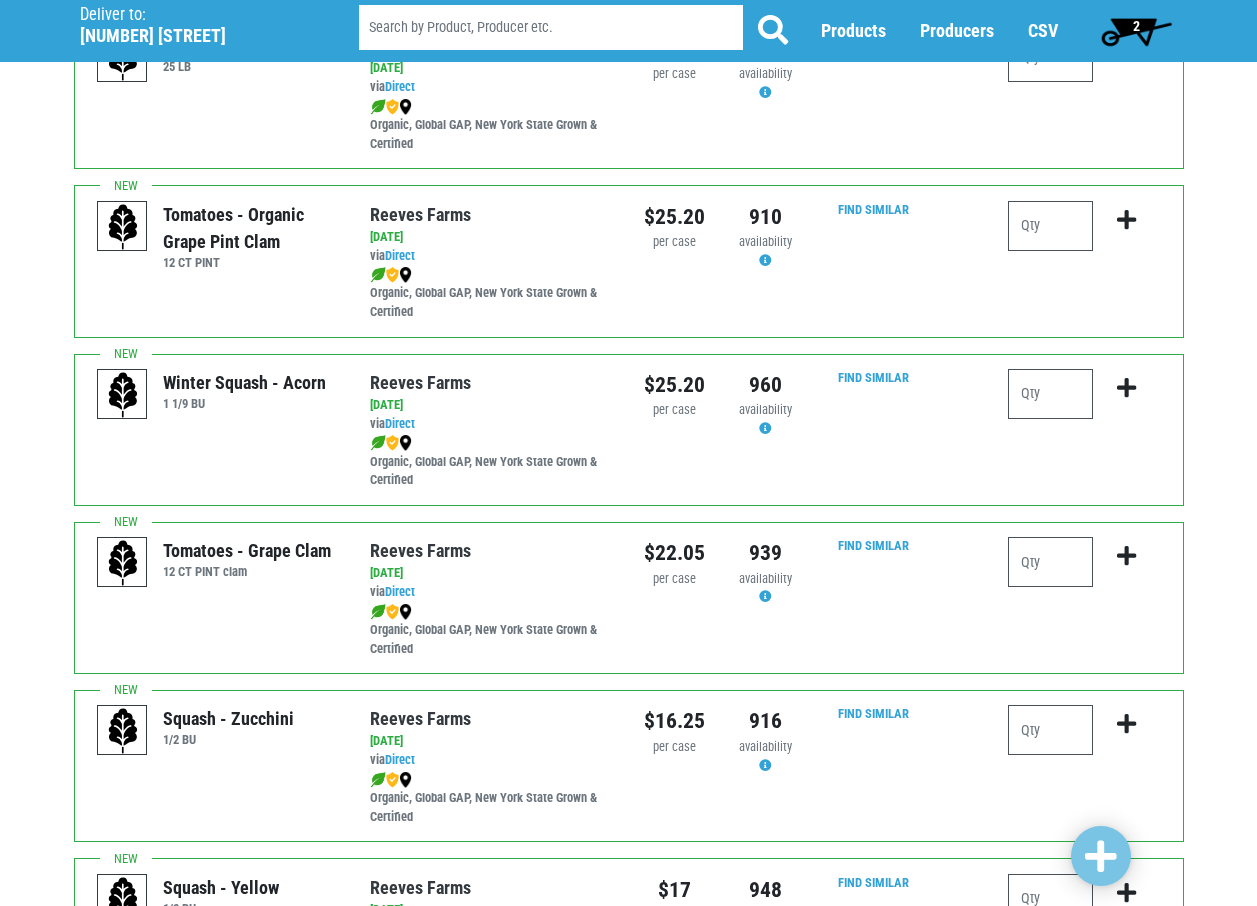 scroll, scrollTop: 600, scrollLeft: 0, axis: vertical 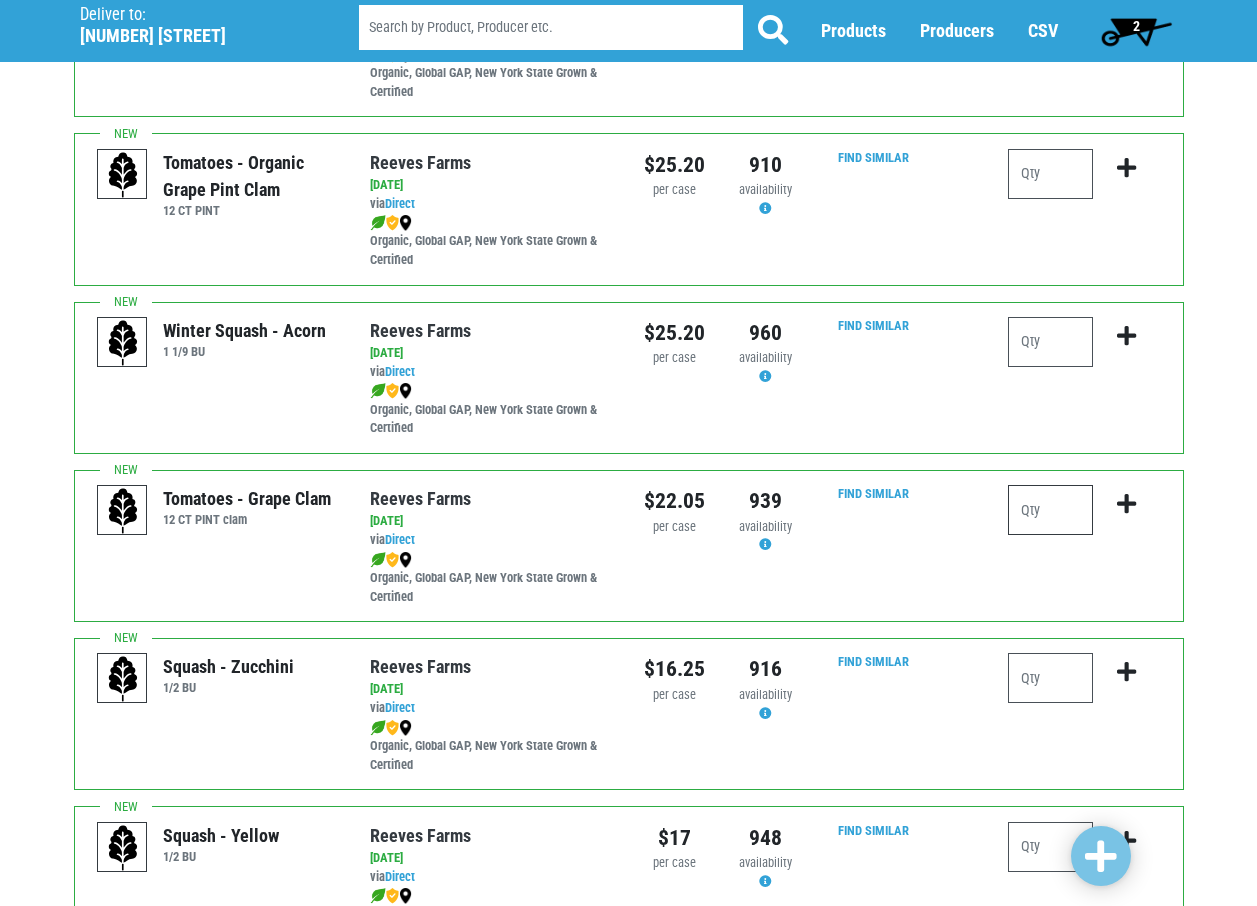 click at bounding box center [1050, 510] 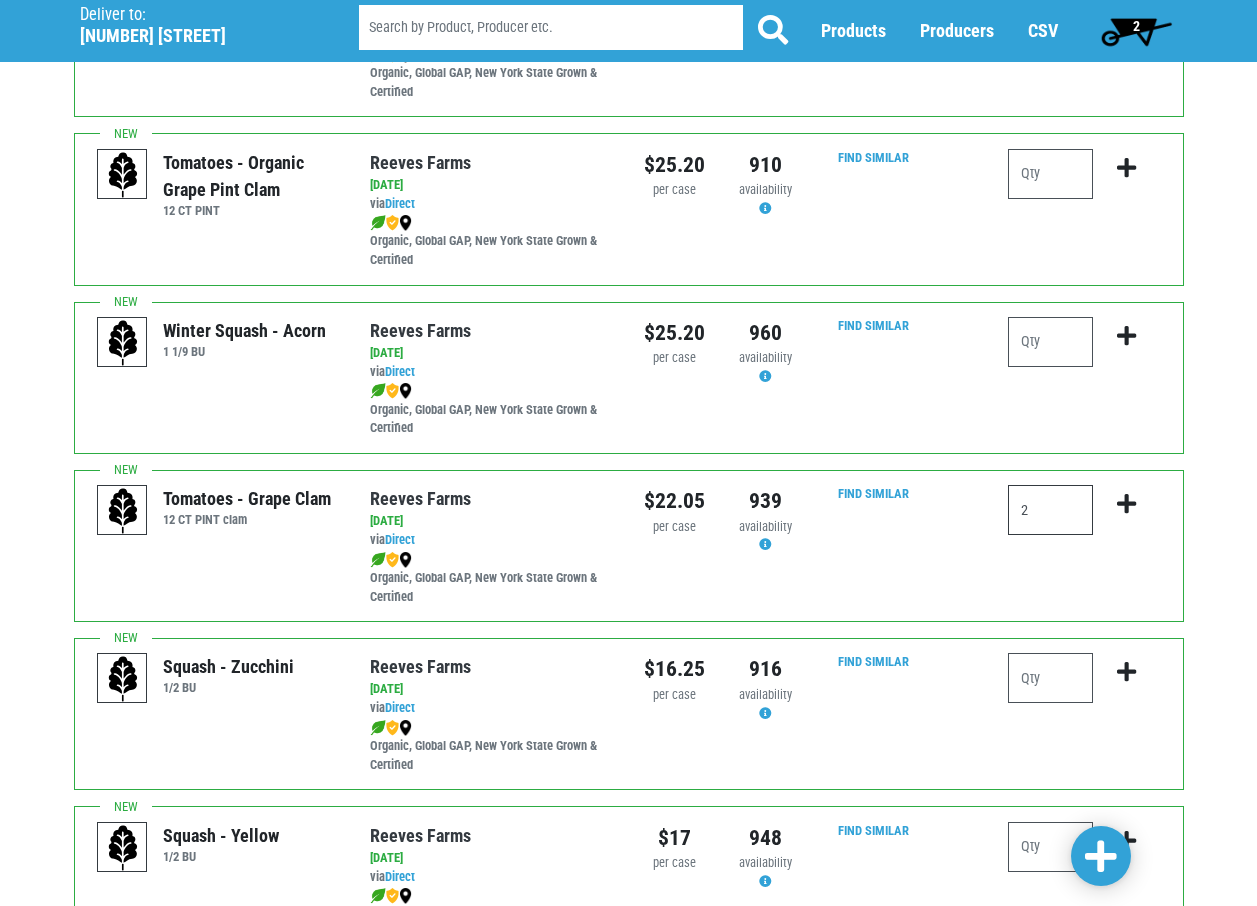 type on "2" 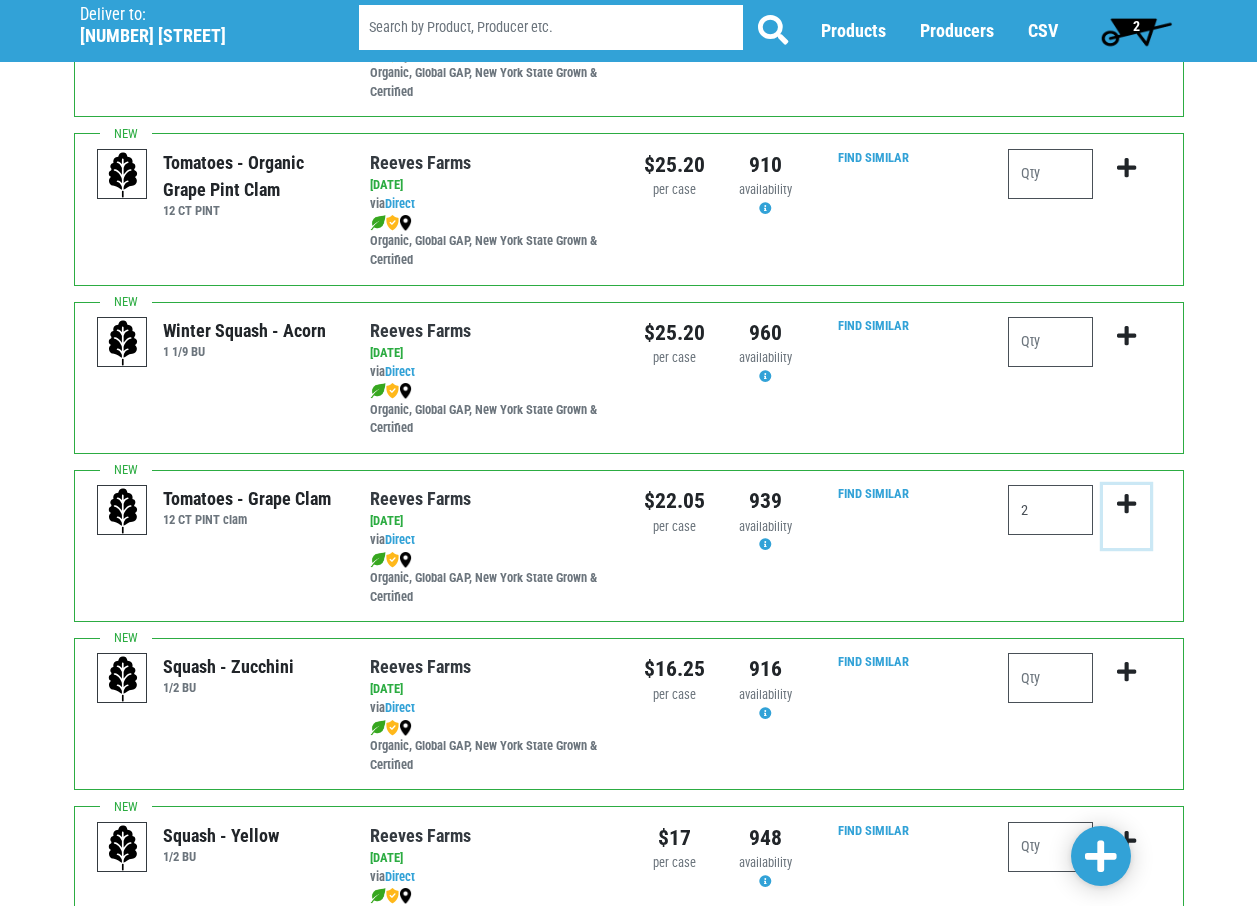 click at bounding box center [1126, 504] 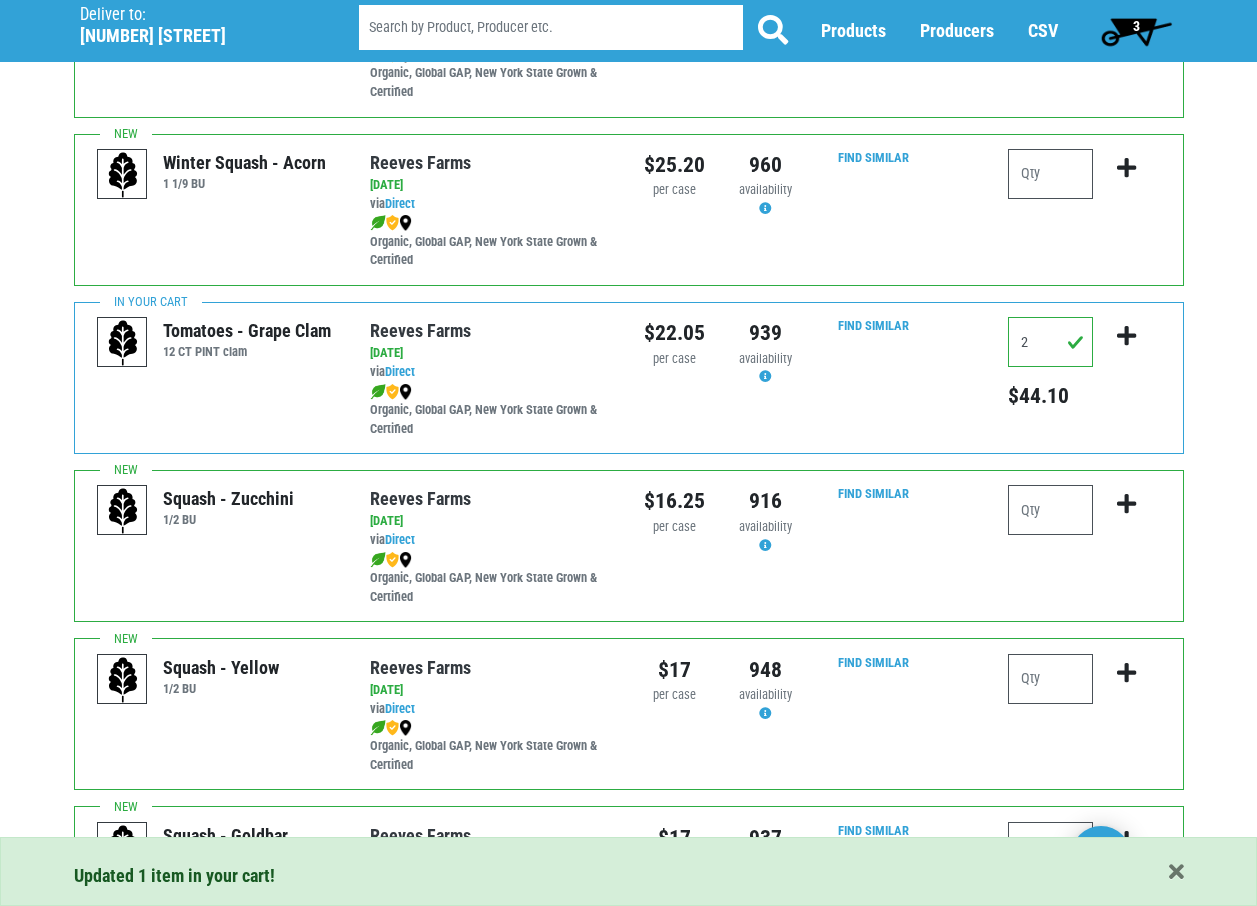 scroll, scrollTop: 800, scrollLeft: 0, axis: vertical 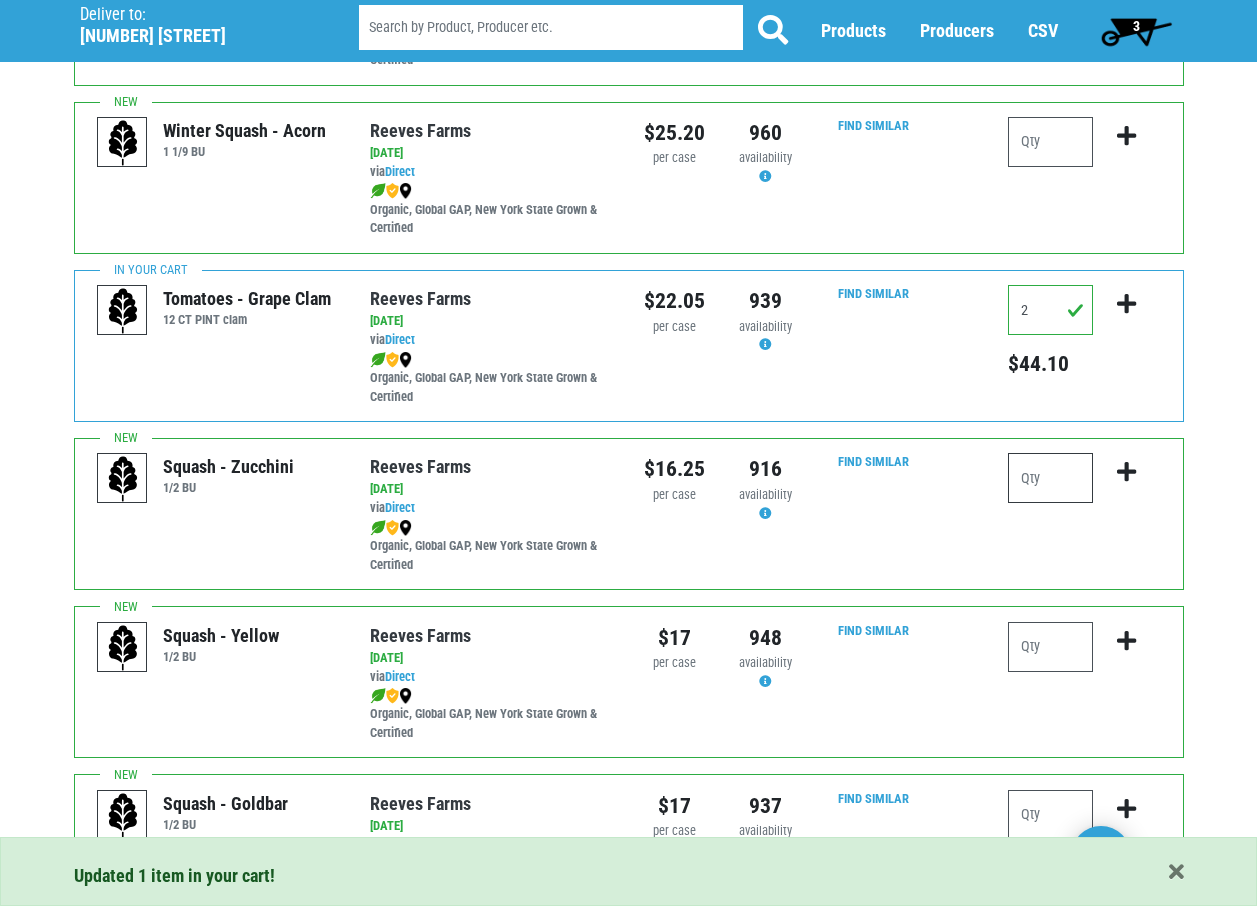click at bounding box center (1050, 478) 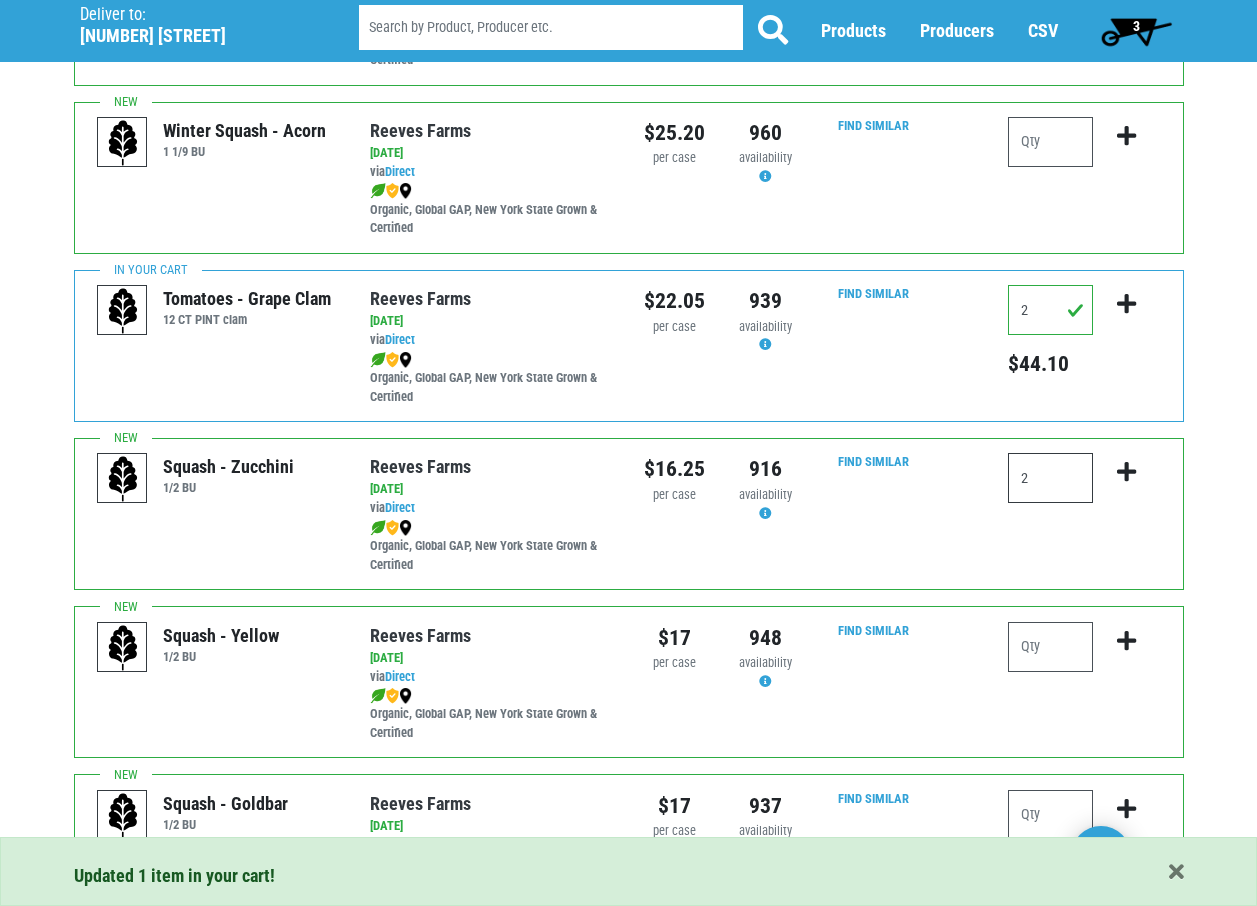 type on "2" 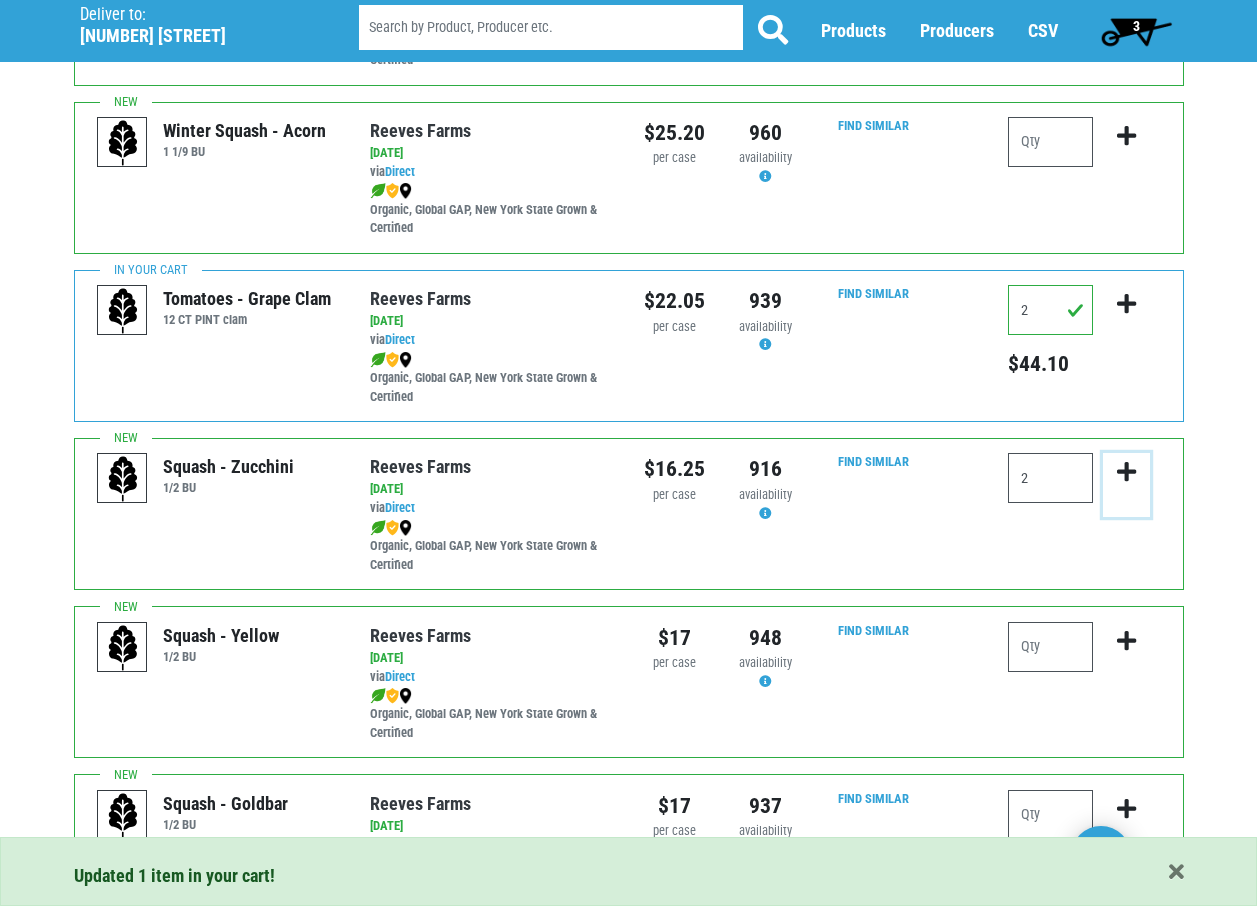click at bounding box center [1126, 472] 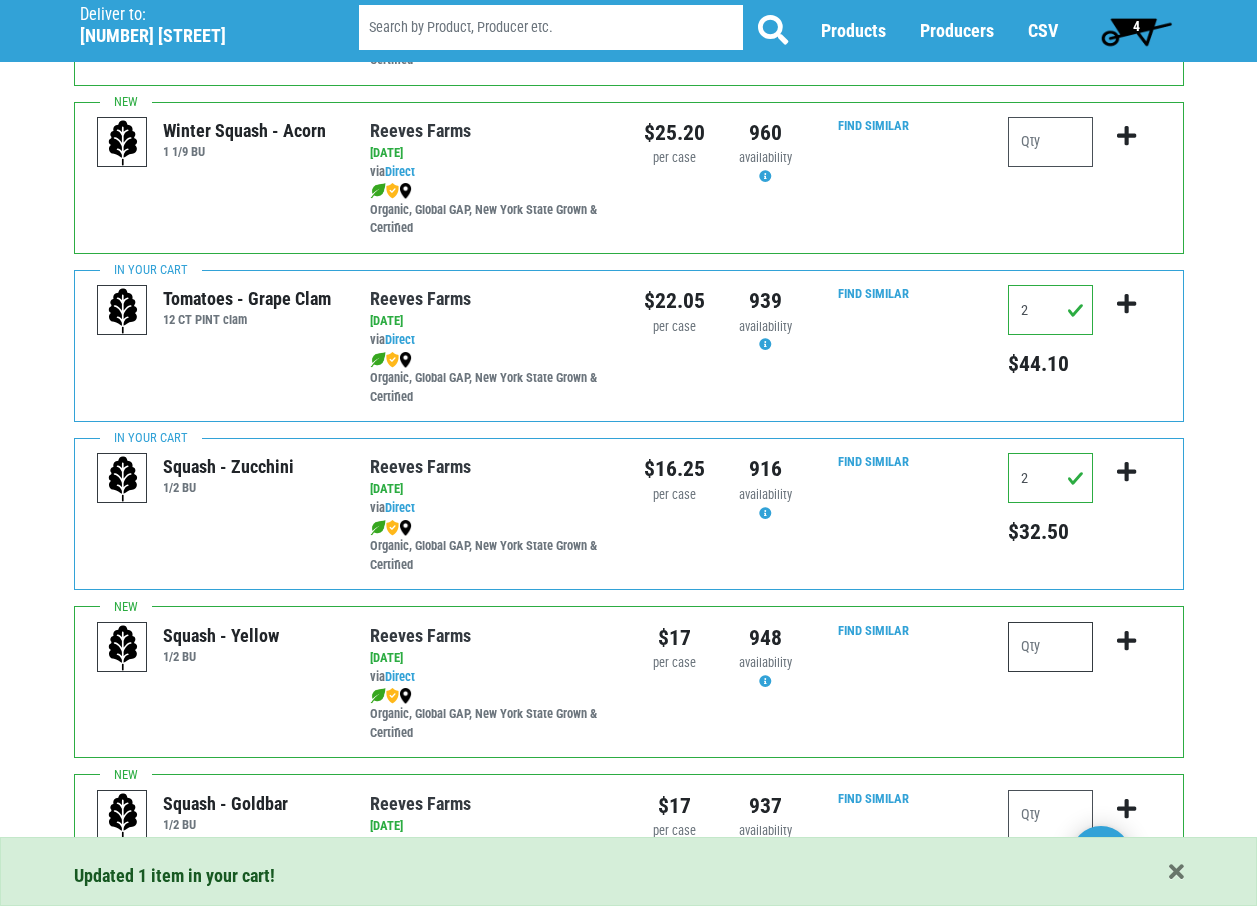 click at bounding box center [1050, 647] 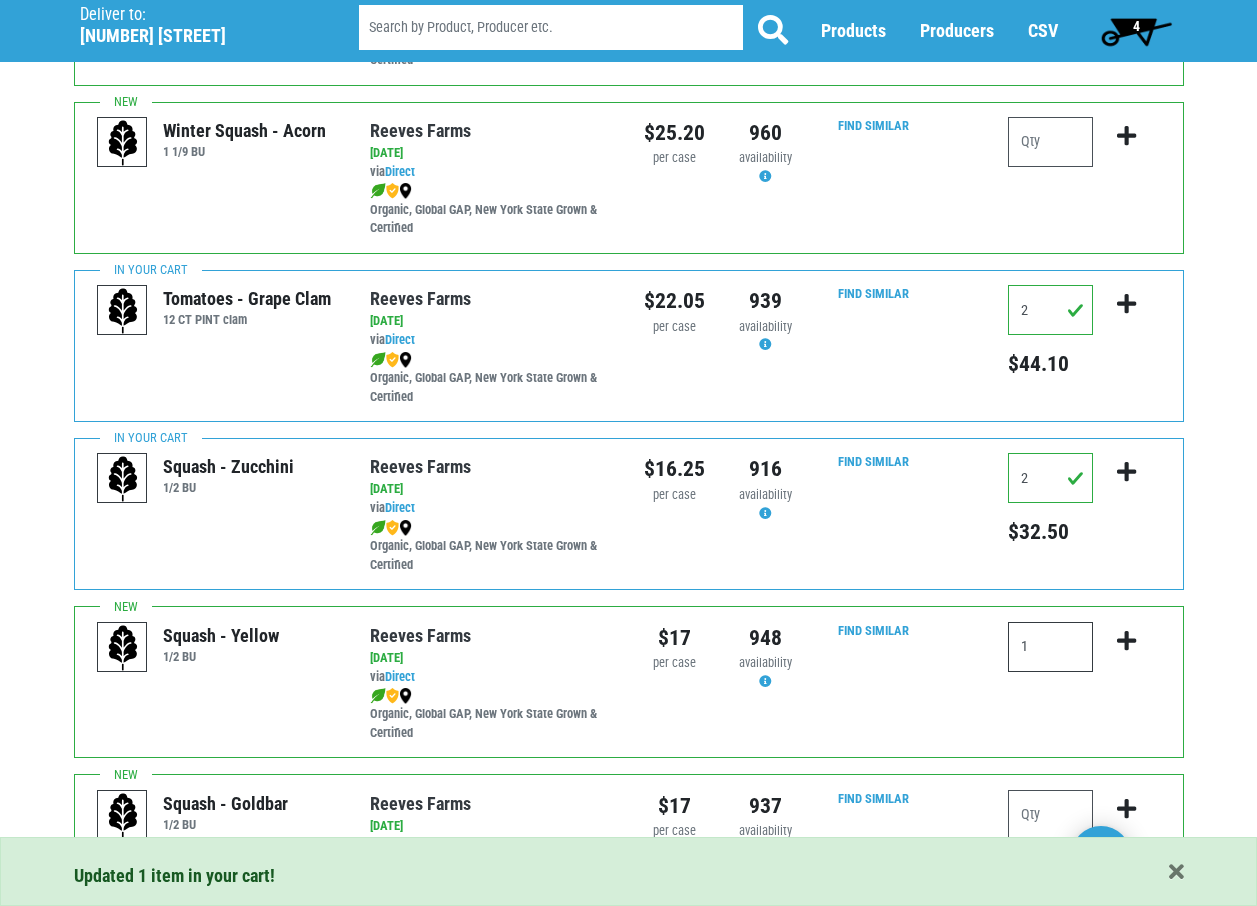 type on "1" 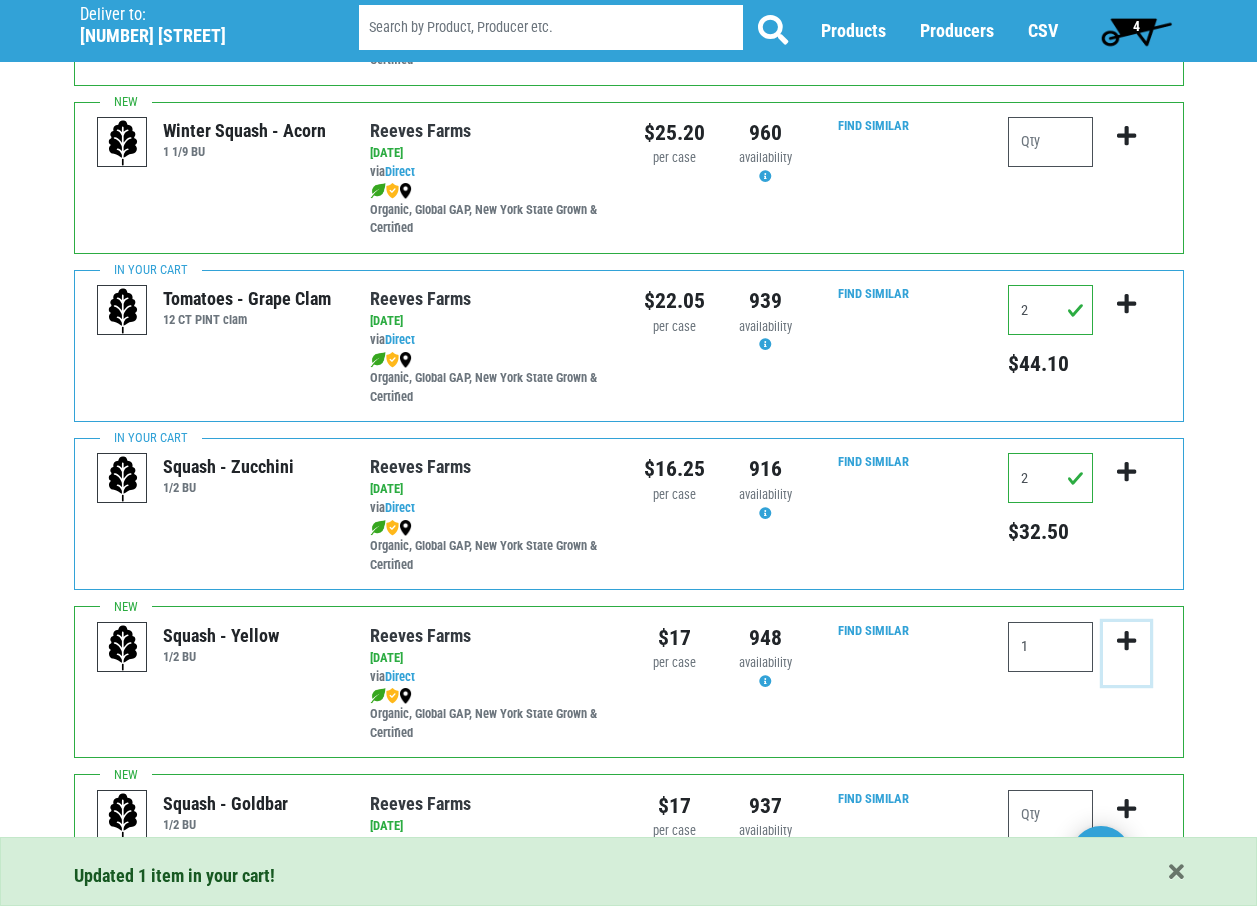 click at bounding box center [1126, 641] 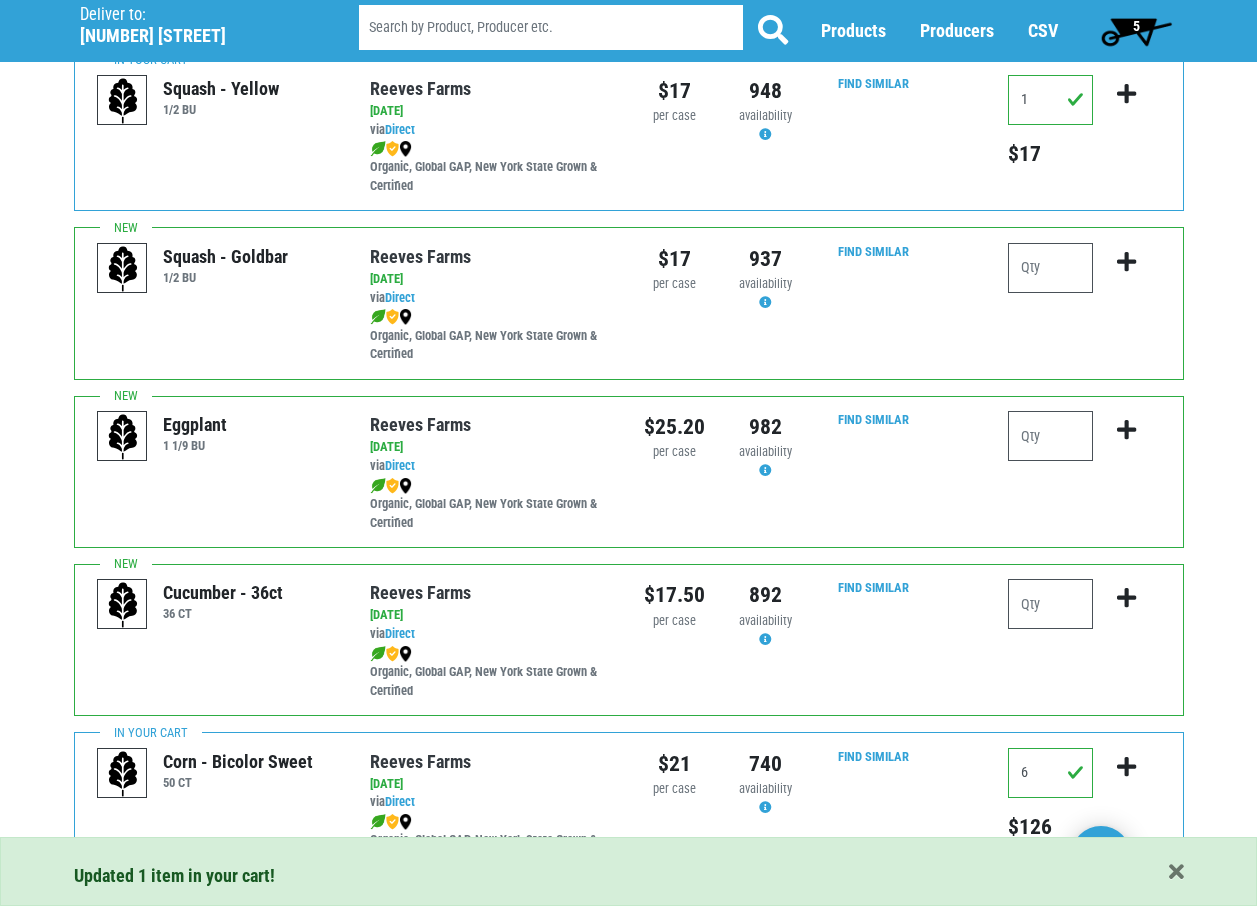 scroll, scrollTop: 1500, scrollLeft: 0, axis: vertical 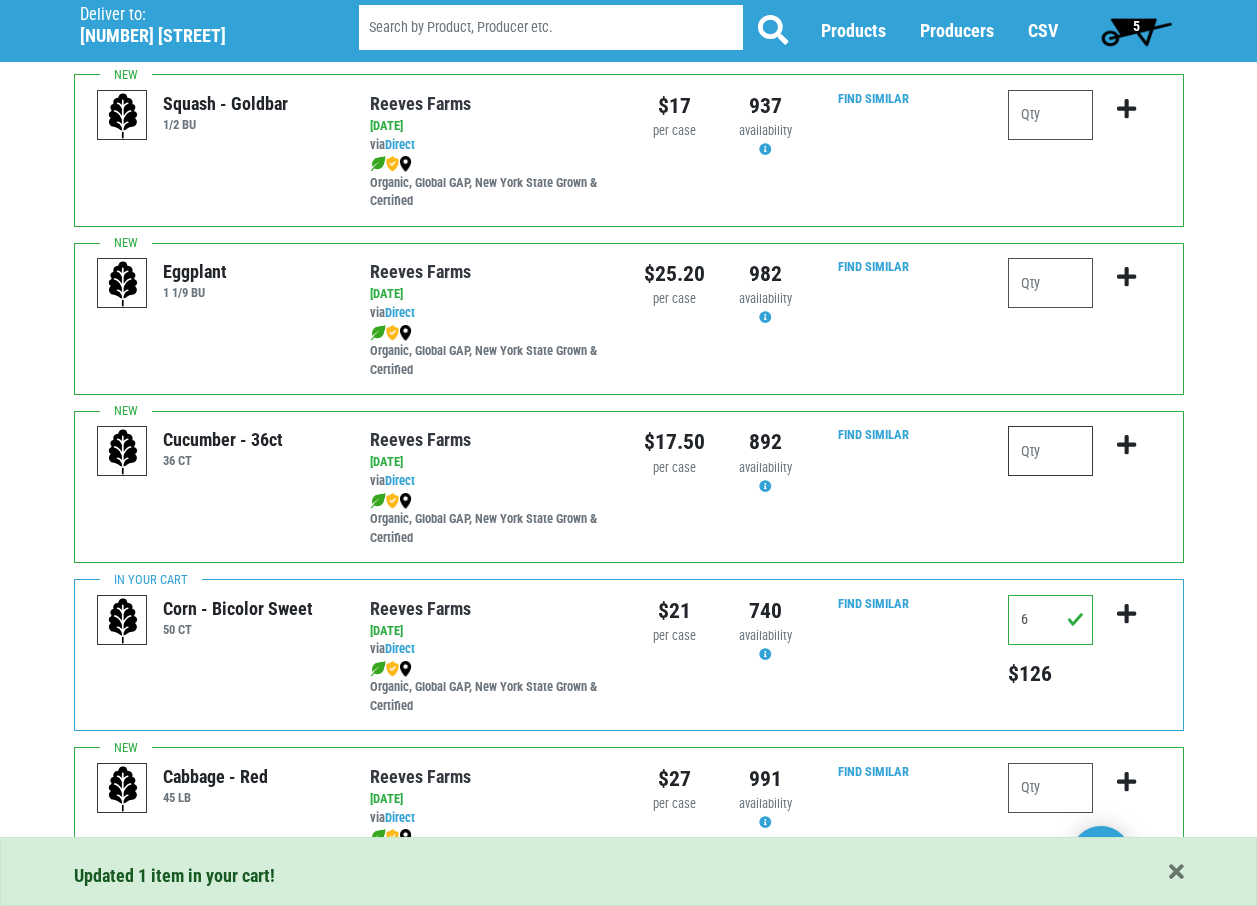 click at bounding box center (1050, 451) 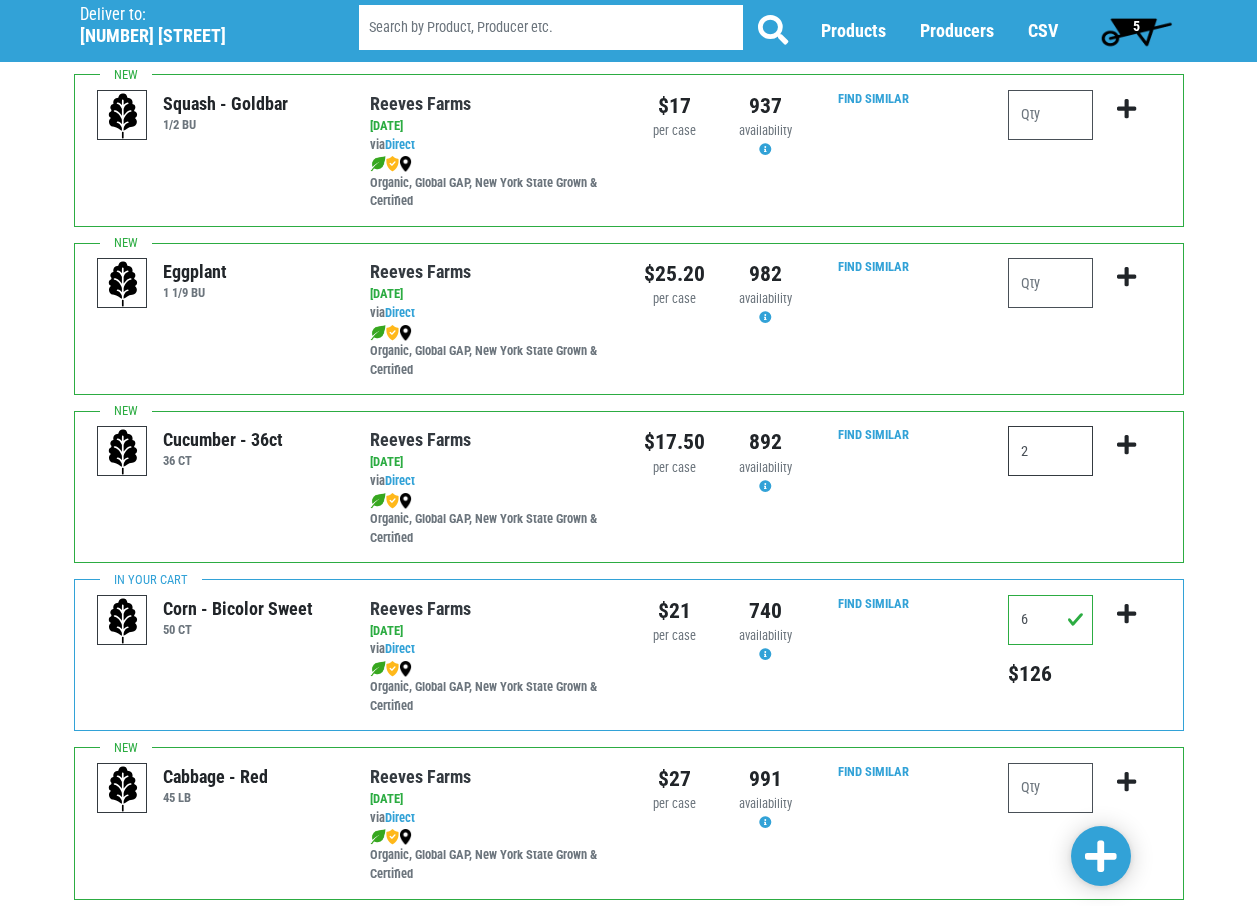 type on "2" 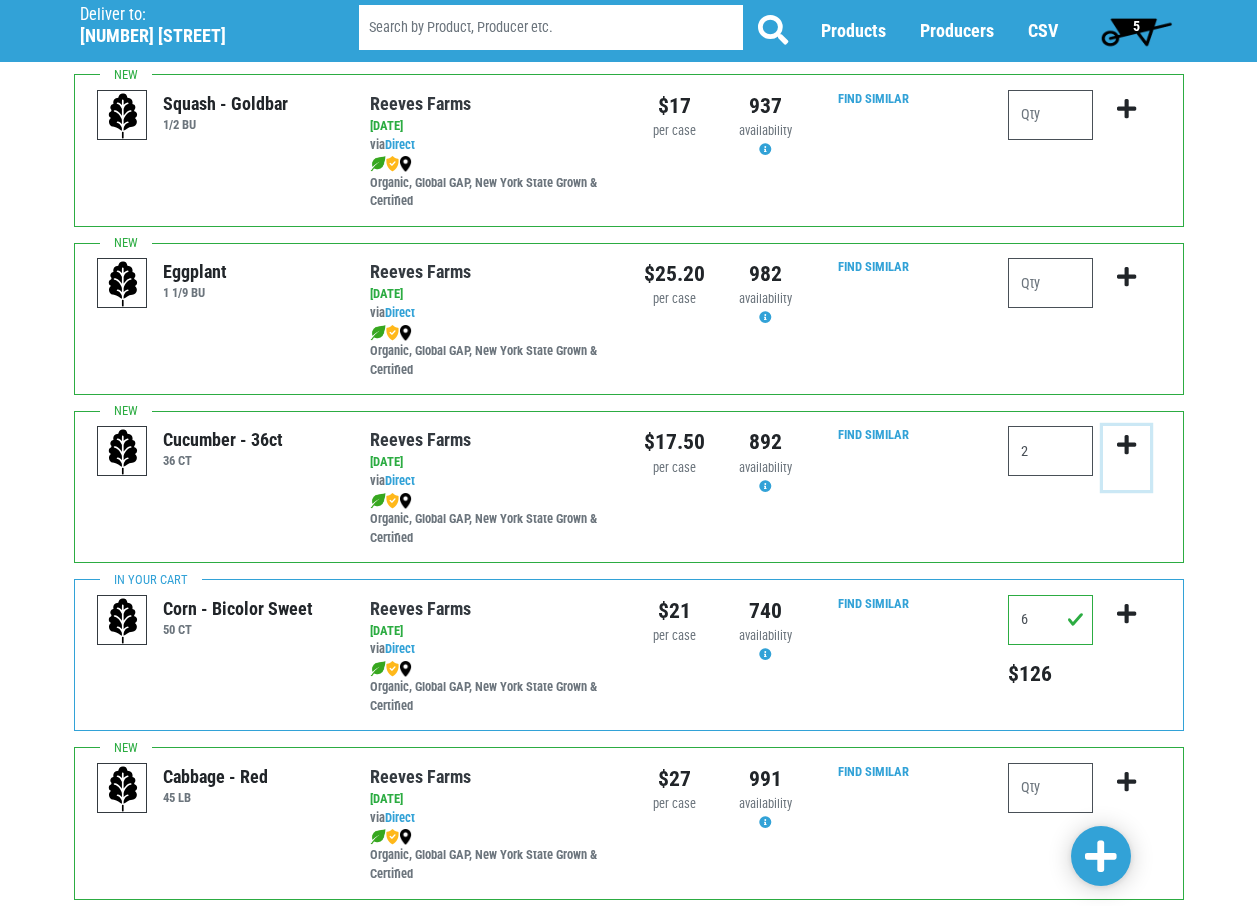 click at bounding box center (1126, 445) 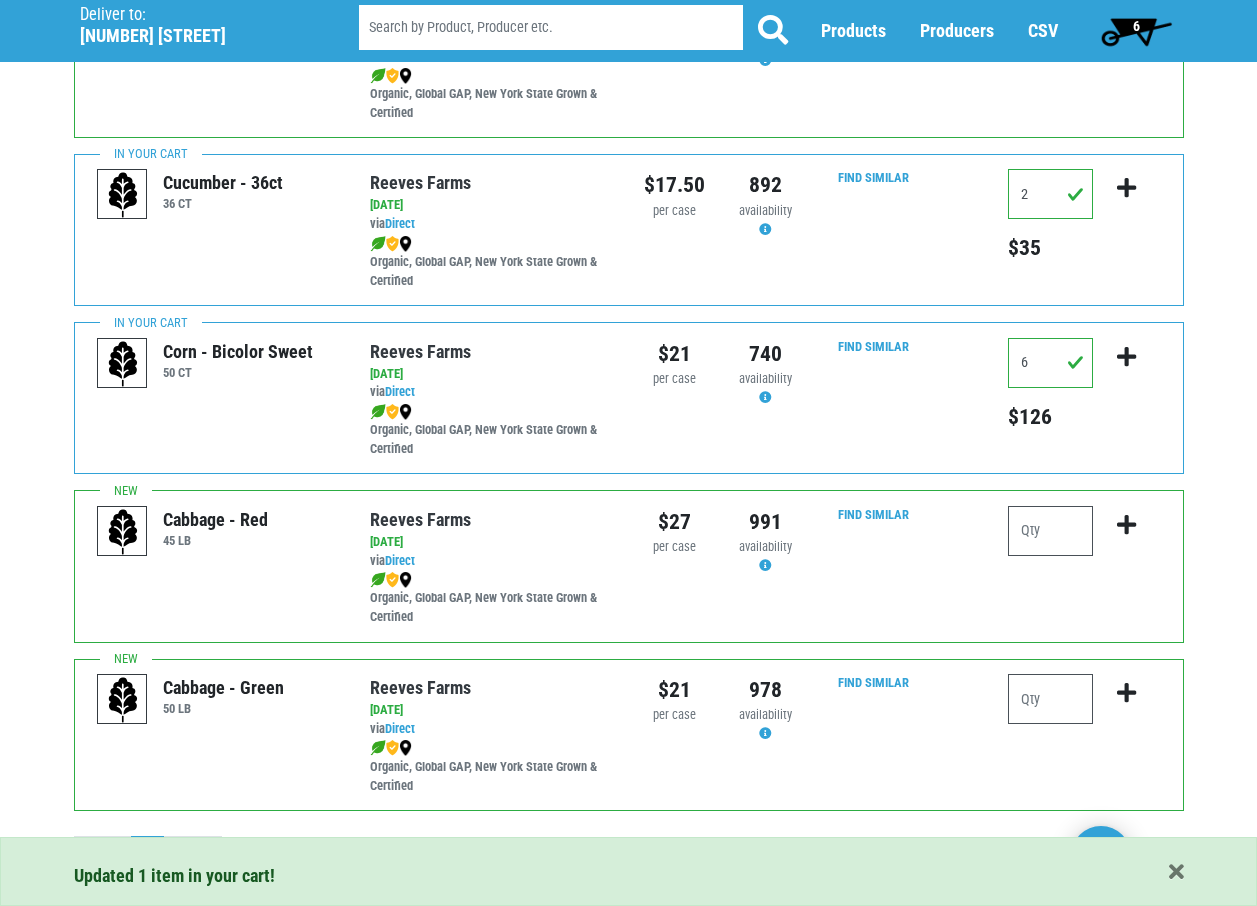 scroll, scrollTop: 1789, scrollLeft: 0, axis: vertical 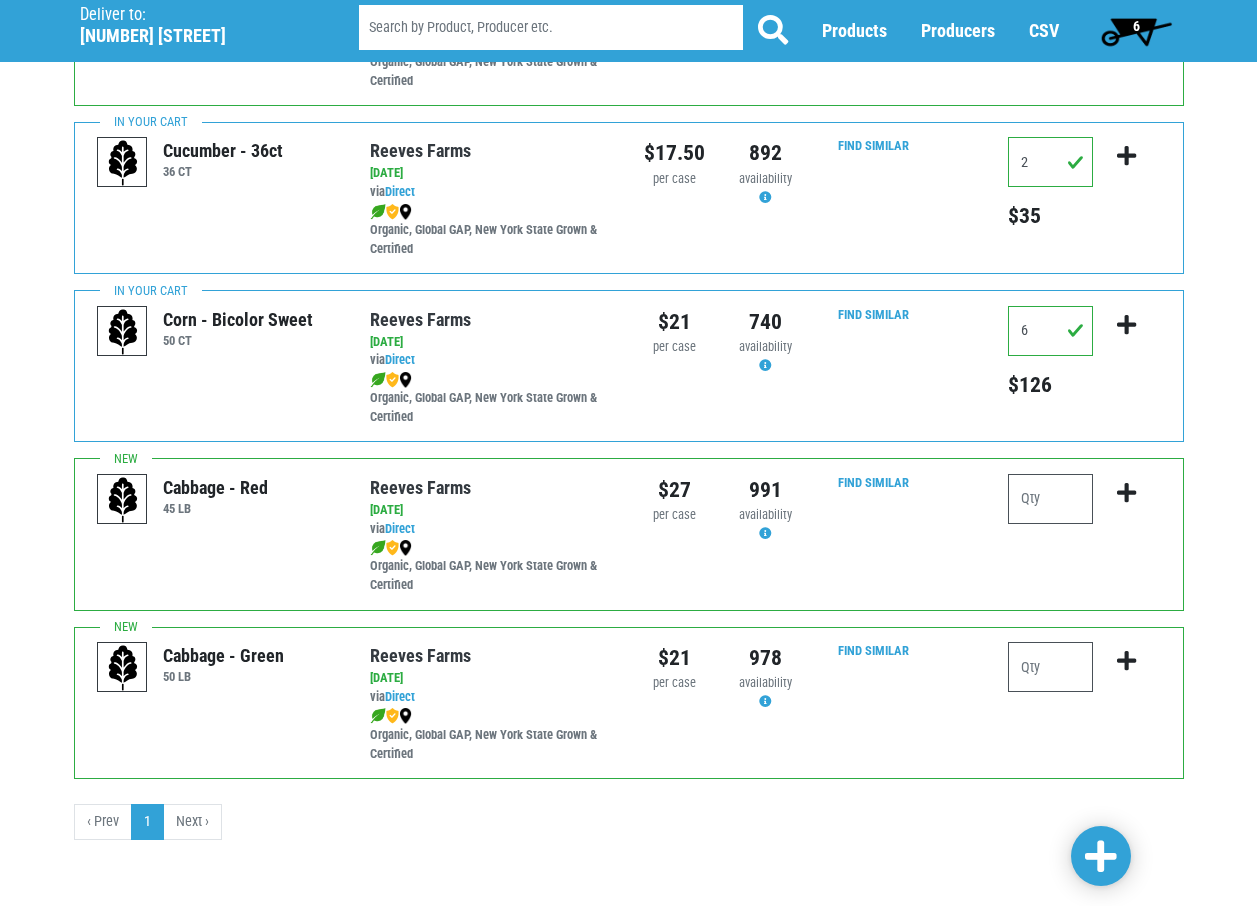 click on "6" at bounding box center (1136, 26) 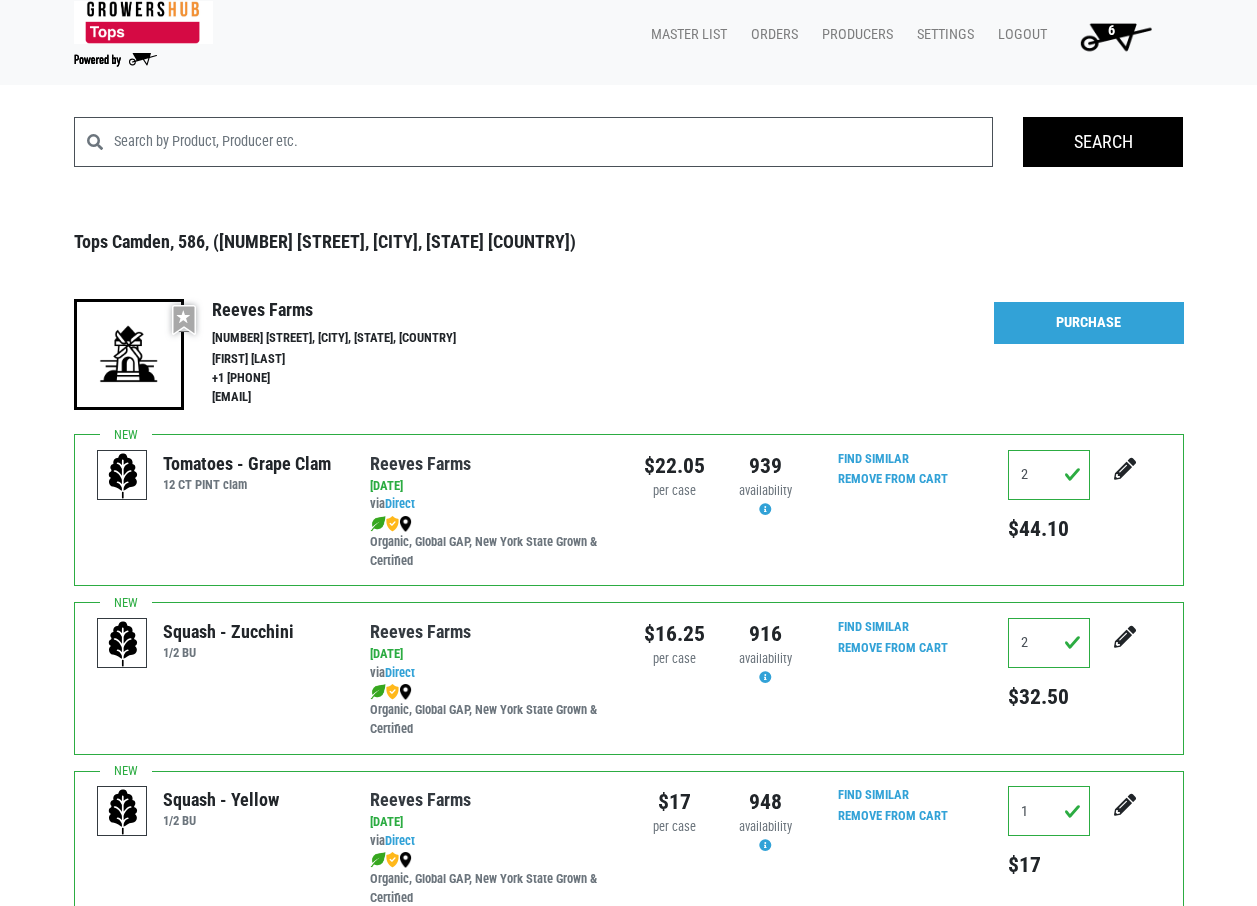 scroll, scrollTop: 0, scrollLeft: 0, axis: both 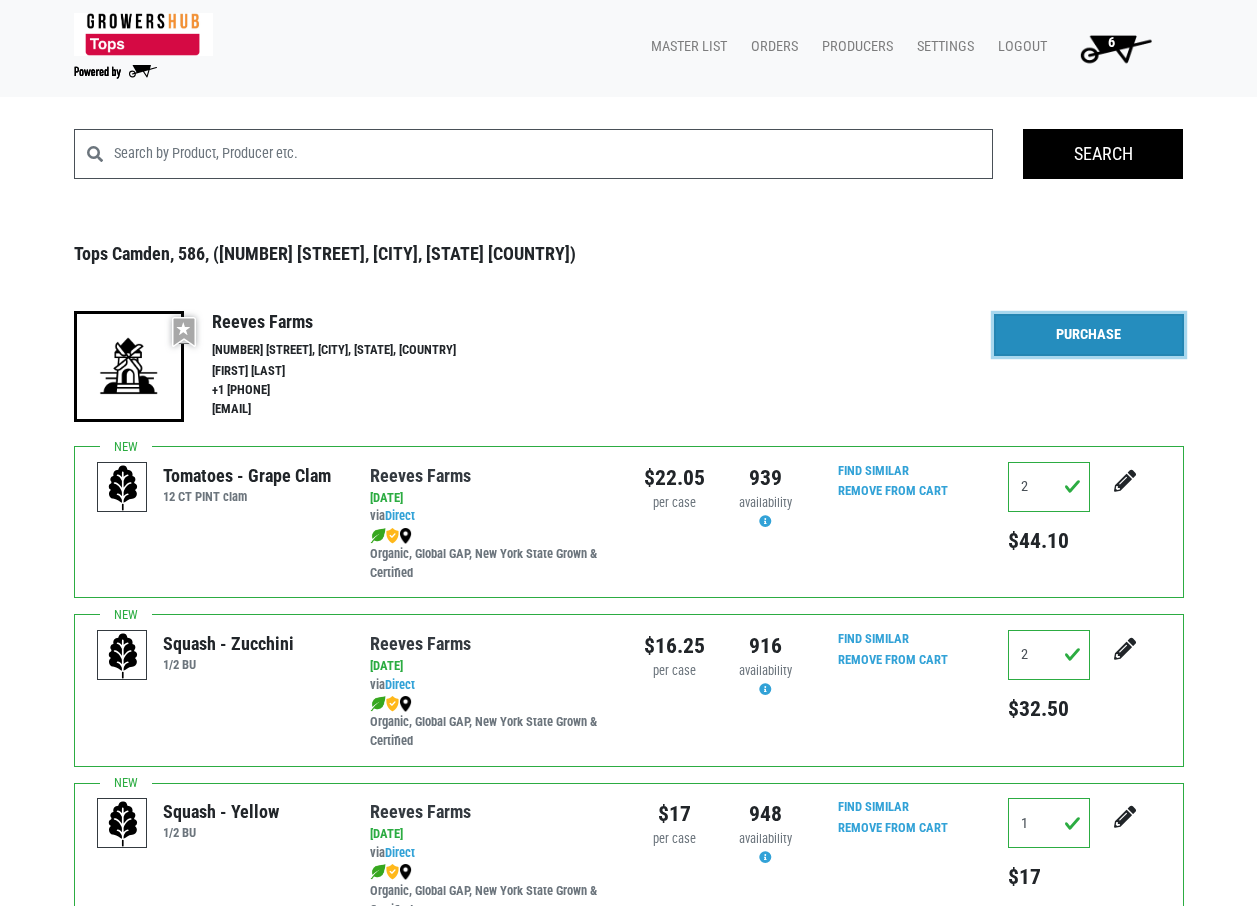 click on "Purchase" at bounding box center [1089, 335] 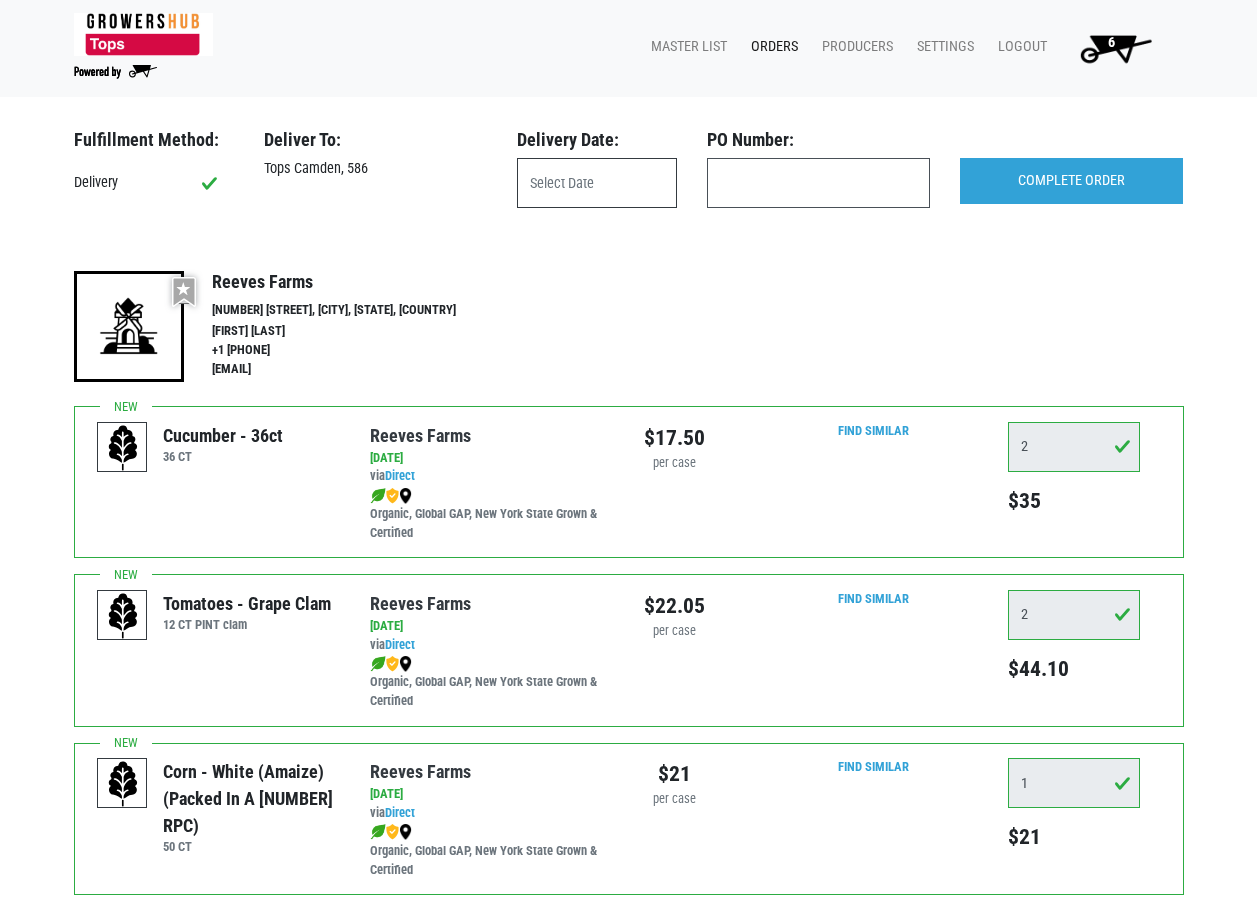 click at bounding box center [597, 183] 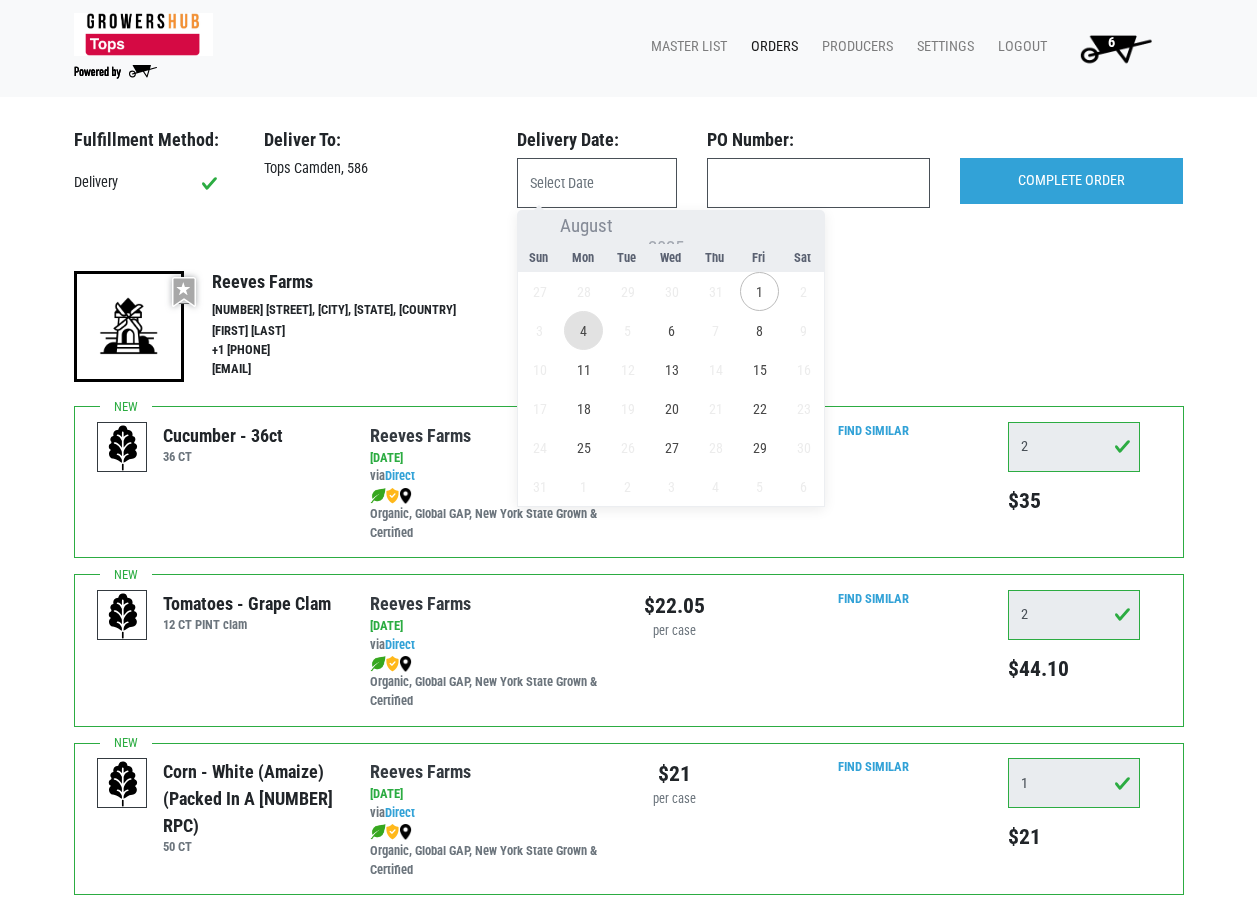 click on "4" at bounding box center [583, 330] 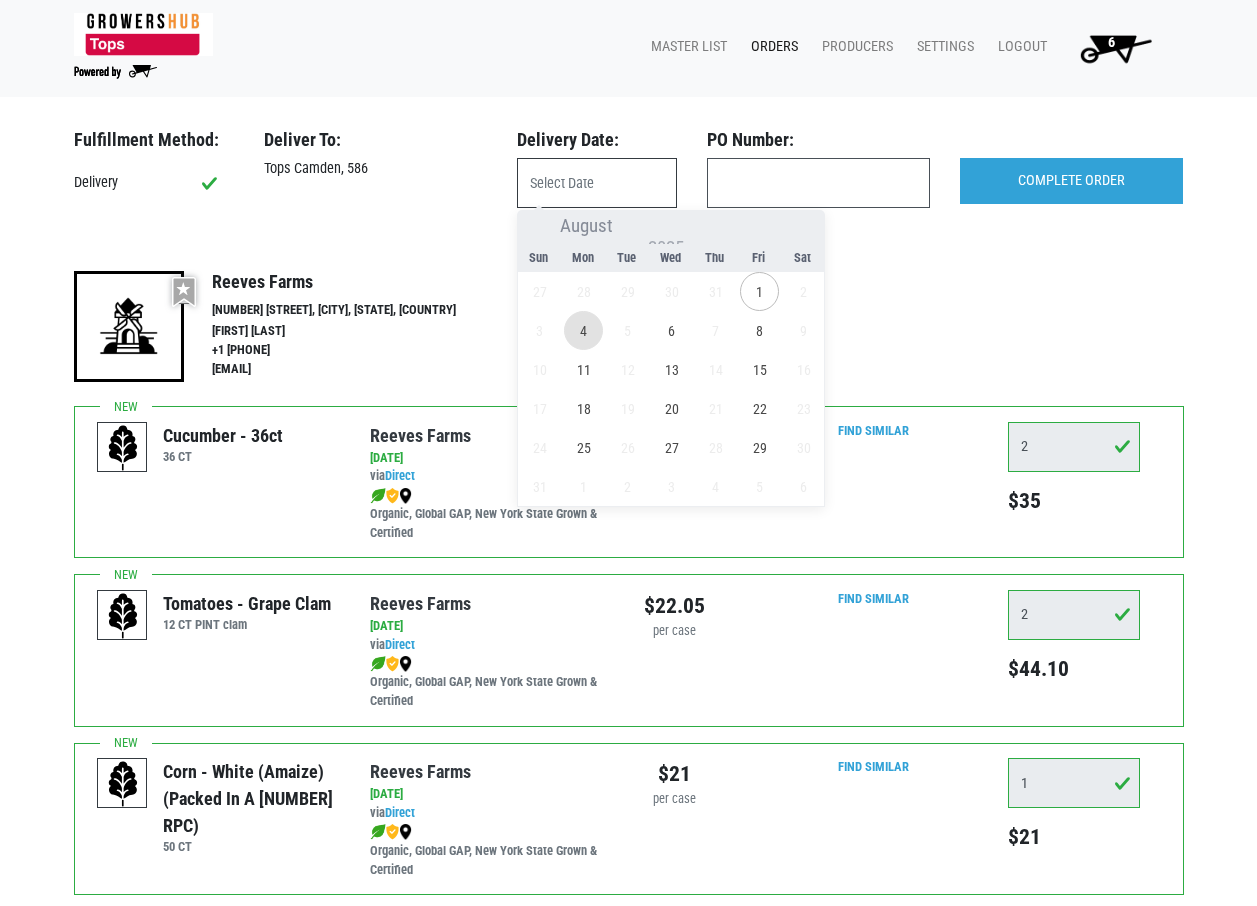 type on "[DATE]" 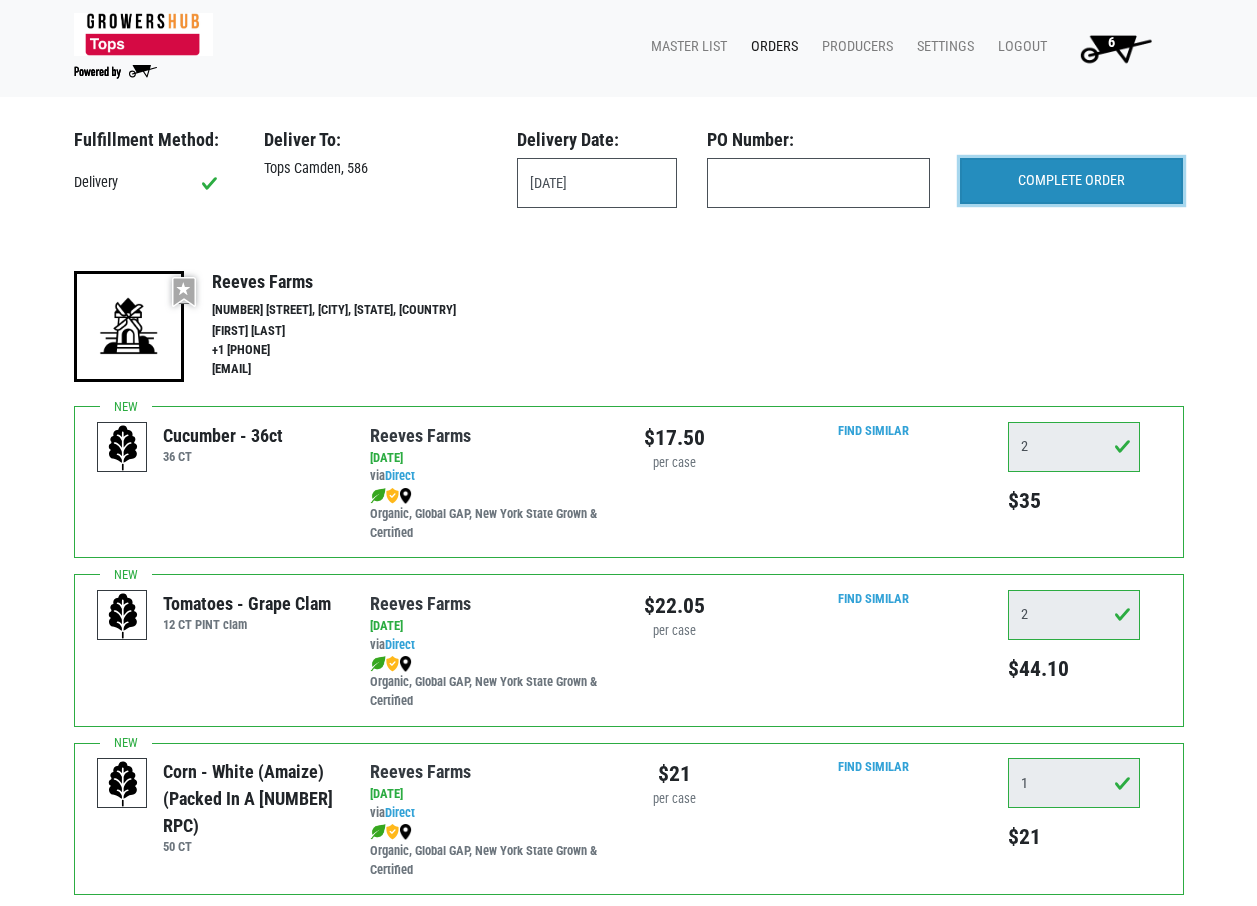 click on "COMPLETE ORDER" at bounding box center (1071, 181) 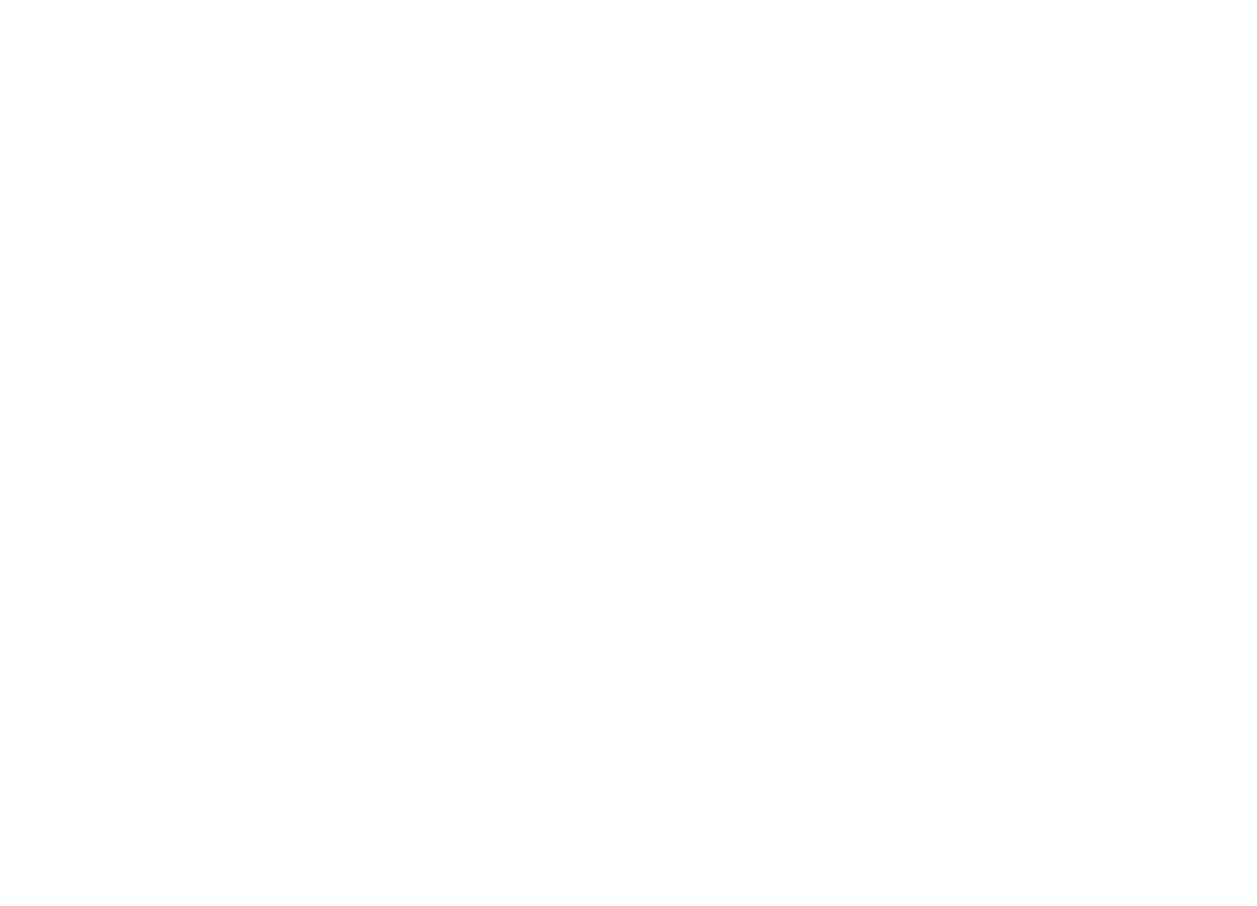 scroll, scrollTop: 0, scrollLeft: 0, axis: both 